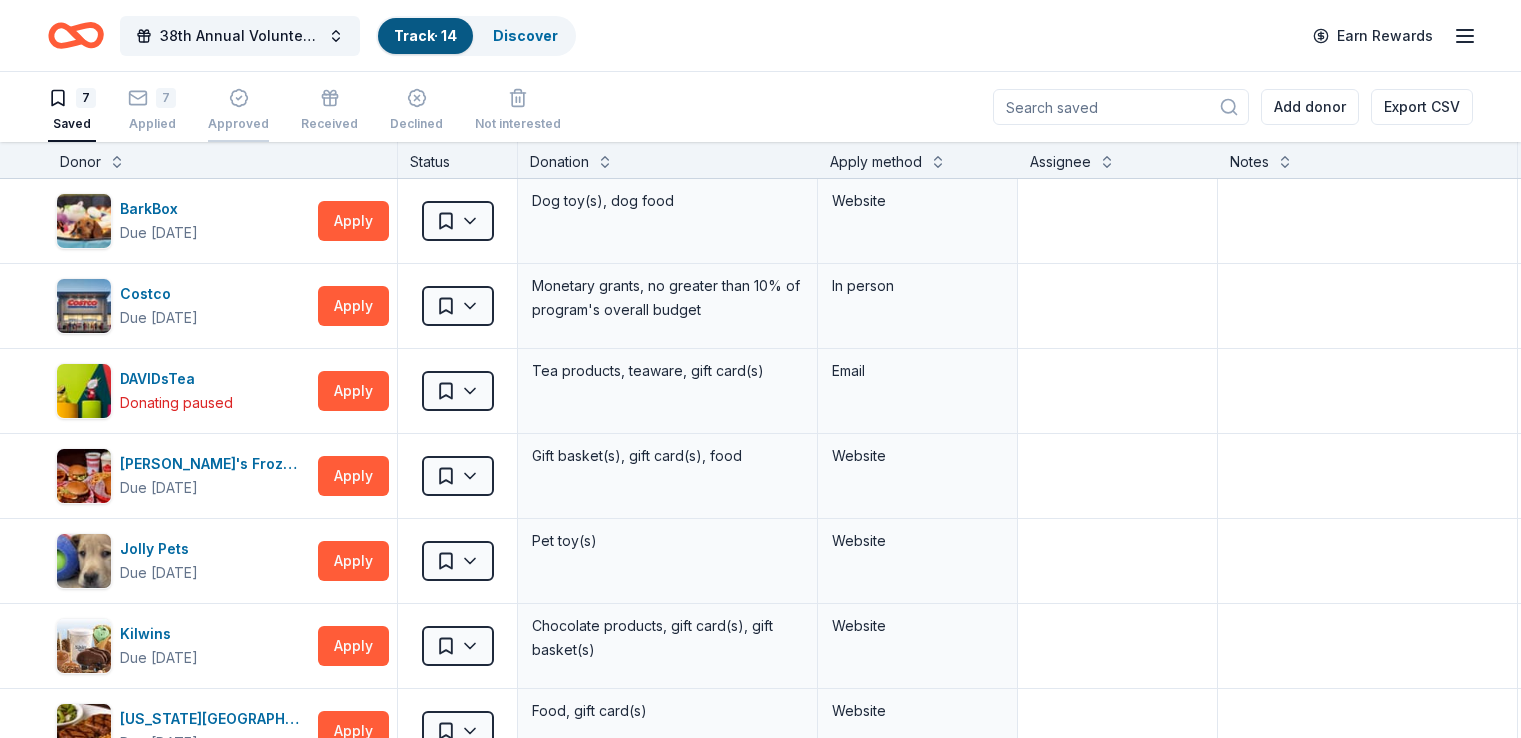 scroll, scrollTop: 0, scrollLeft: 0, axis: both 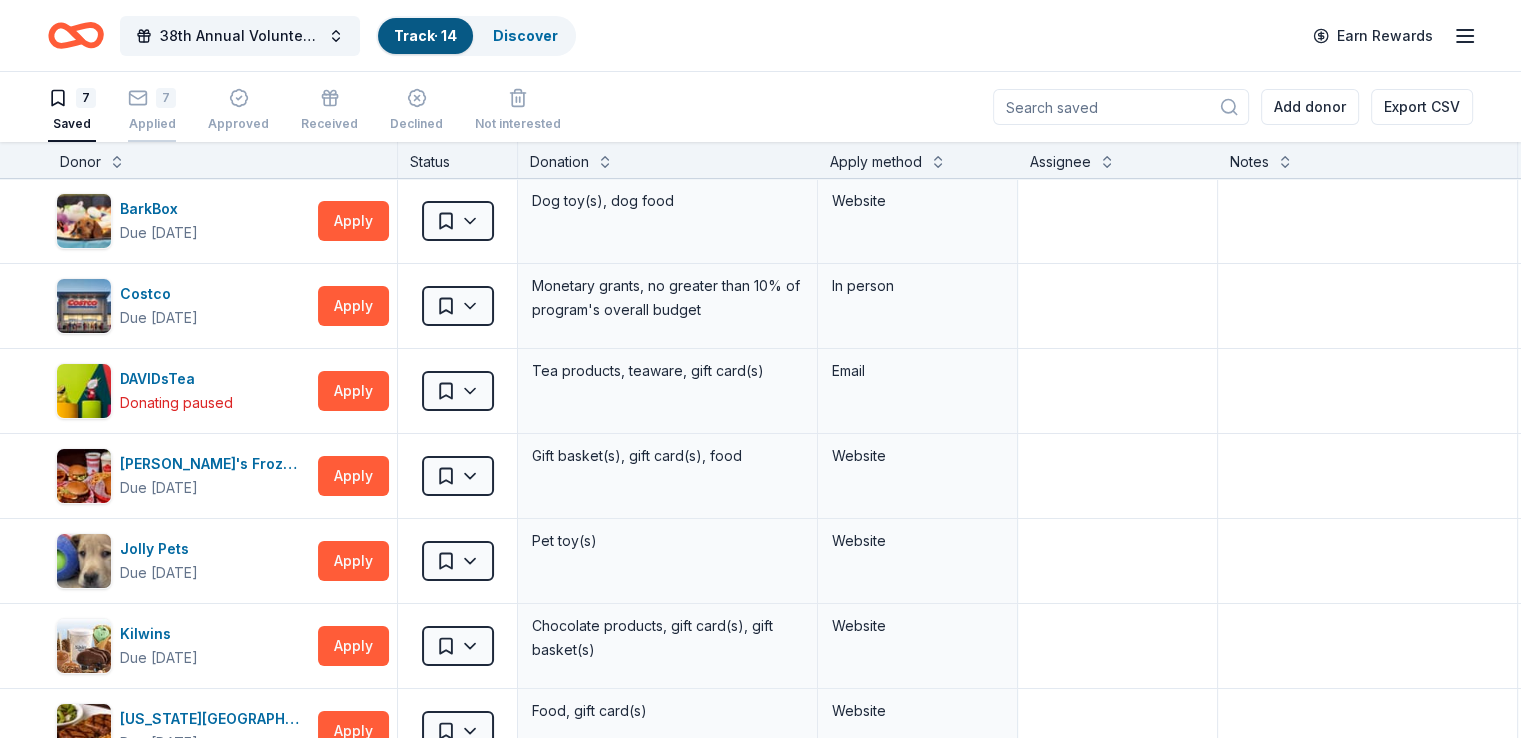 click on "7" at bounding box center (166, 98) 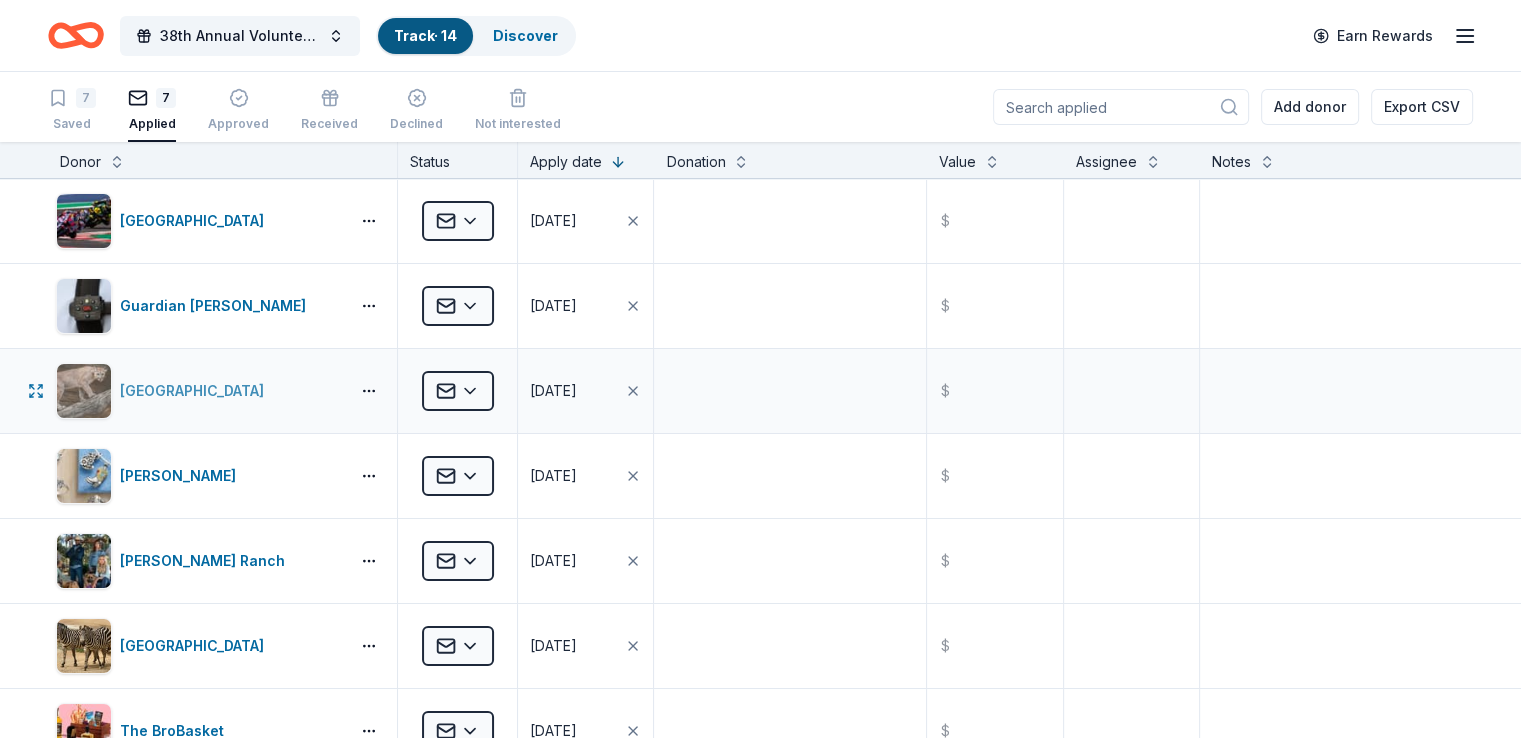 click on "Houston Zoo" at bounding box center [196, 391] 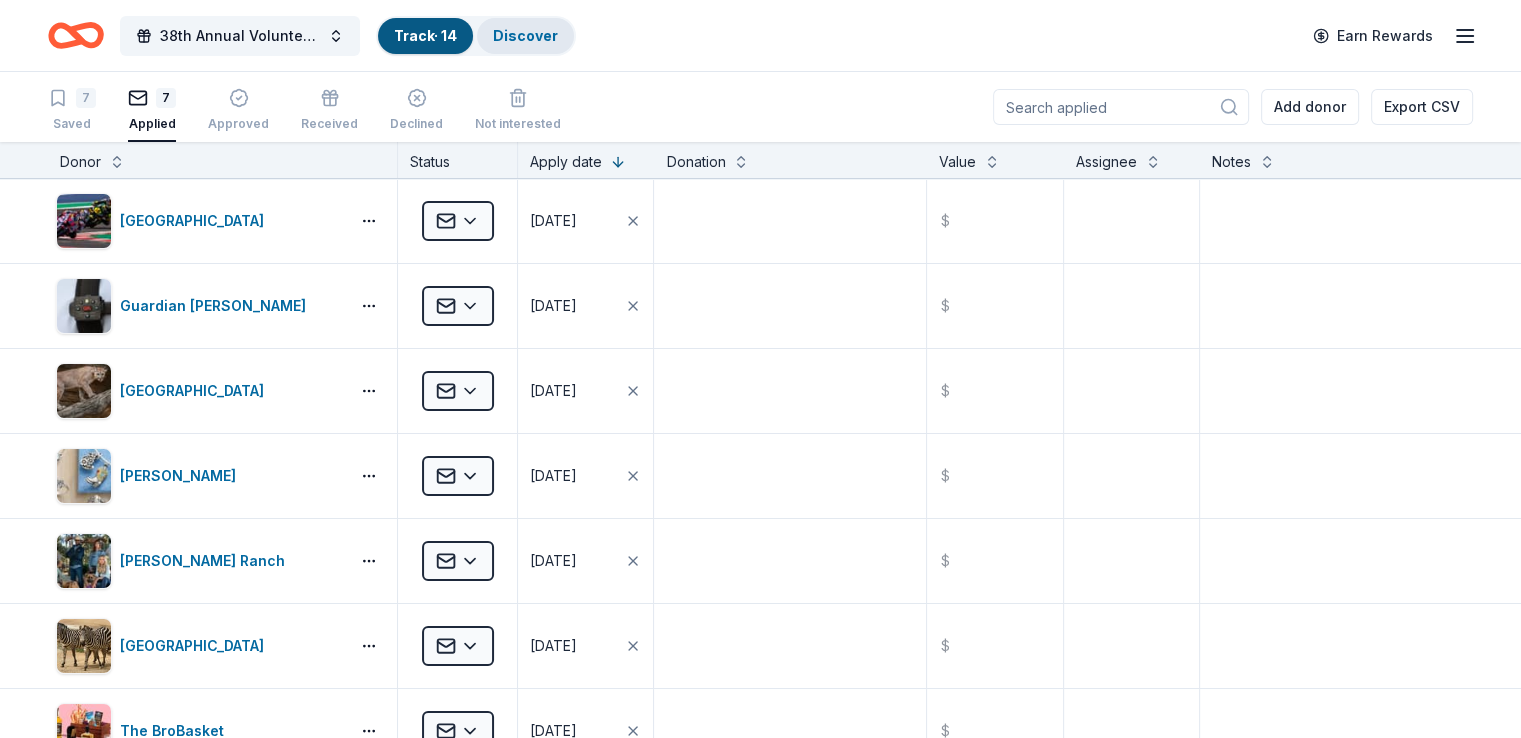 click on "Discover" at bounding box center (525, 35) 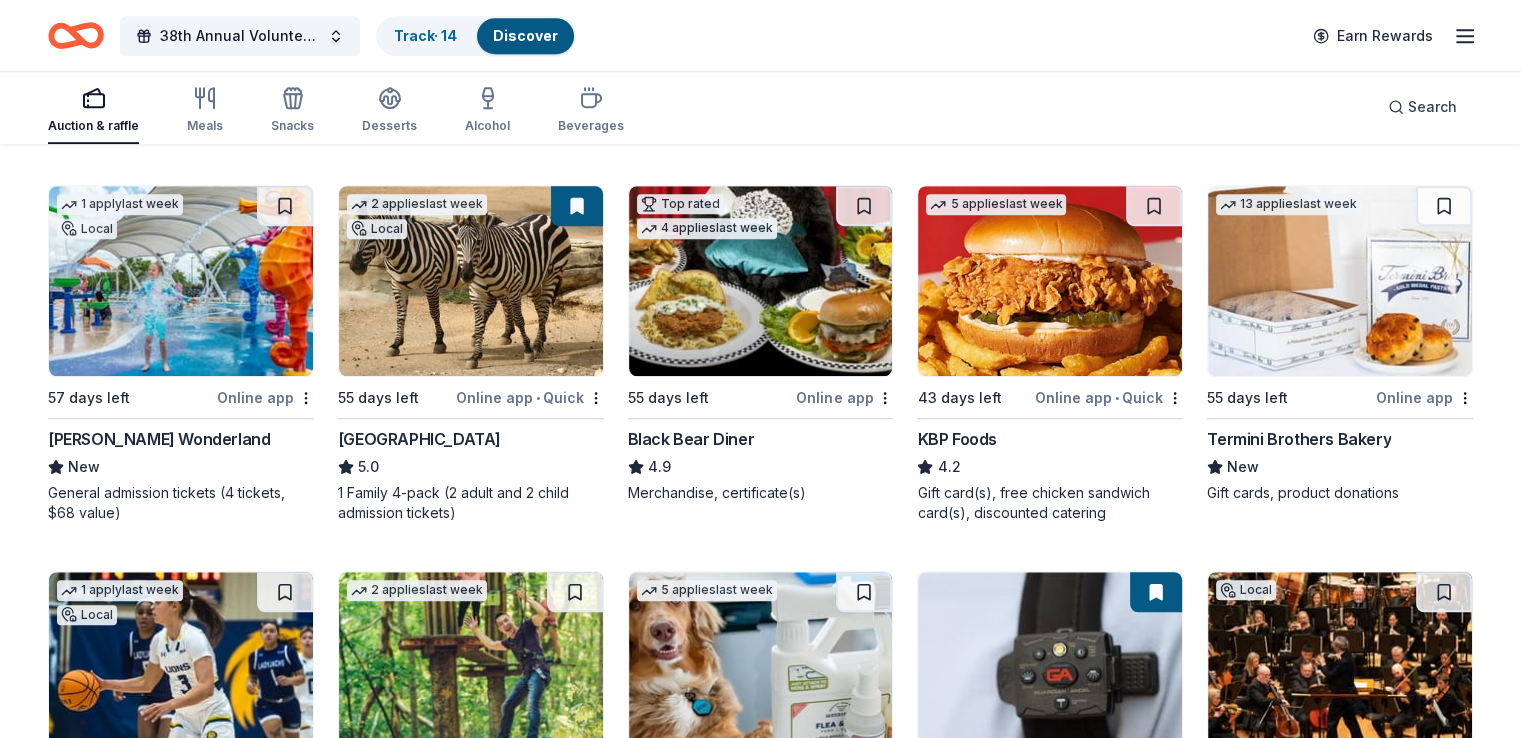 scroll, scrollTop: 1358, scrollLeft: 0, axis: vertical 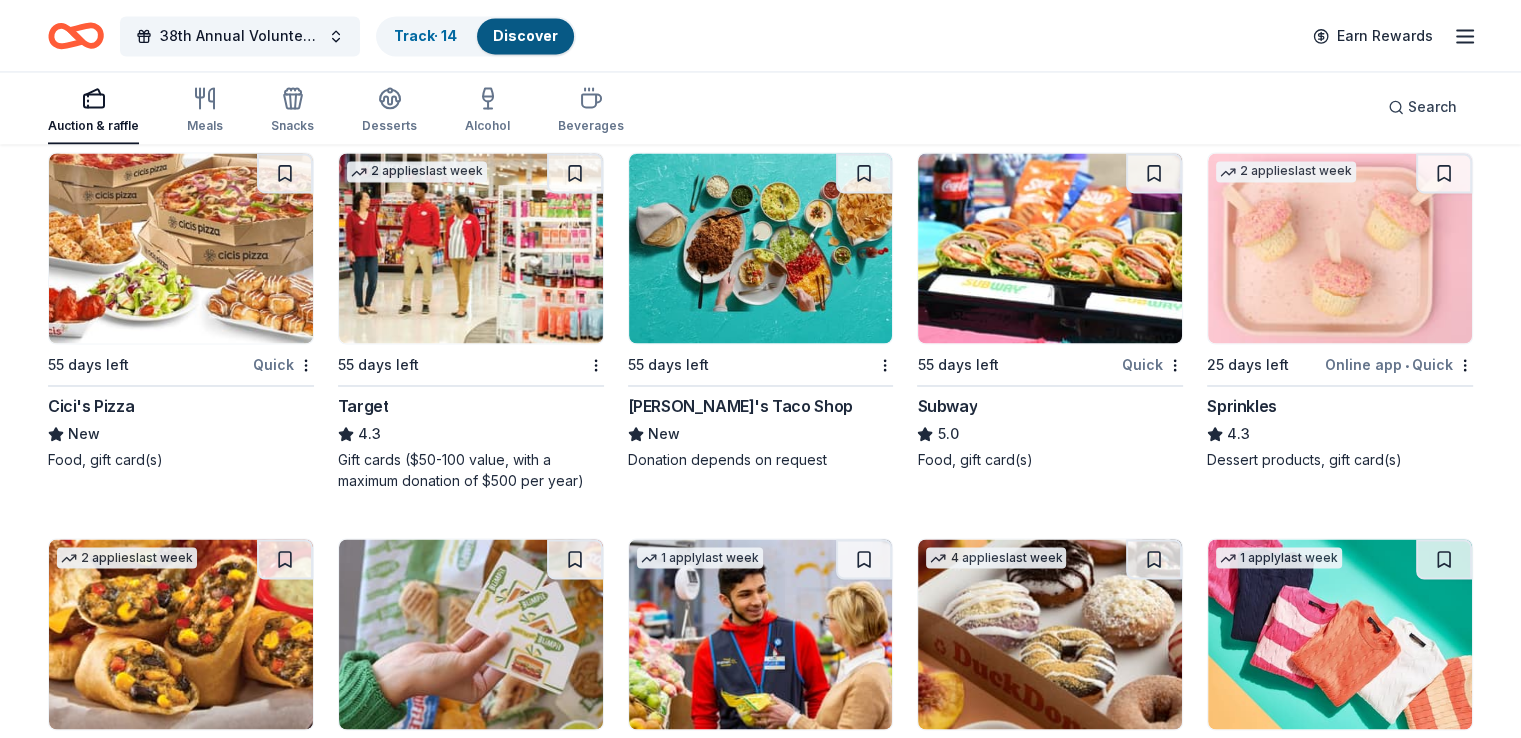 click at bounding box center (471, 248) 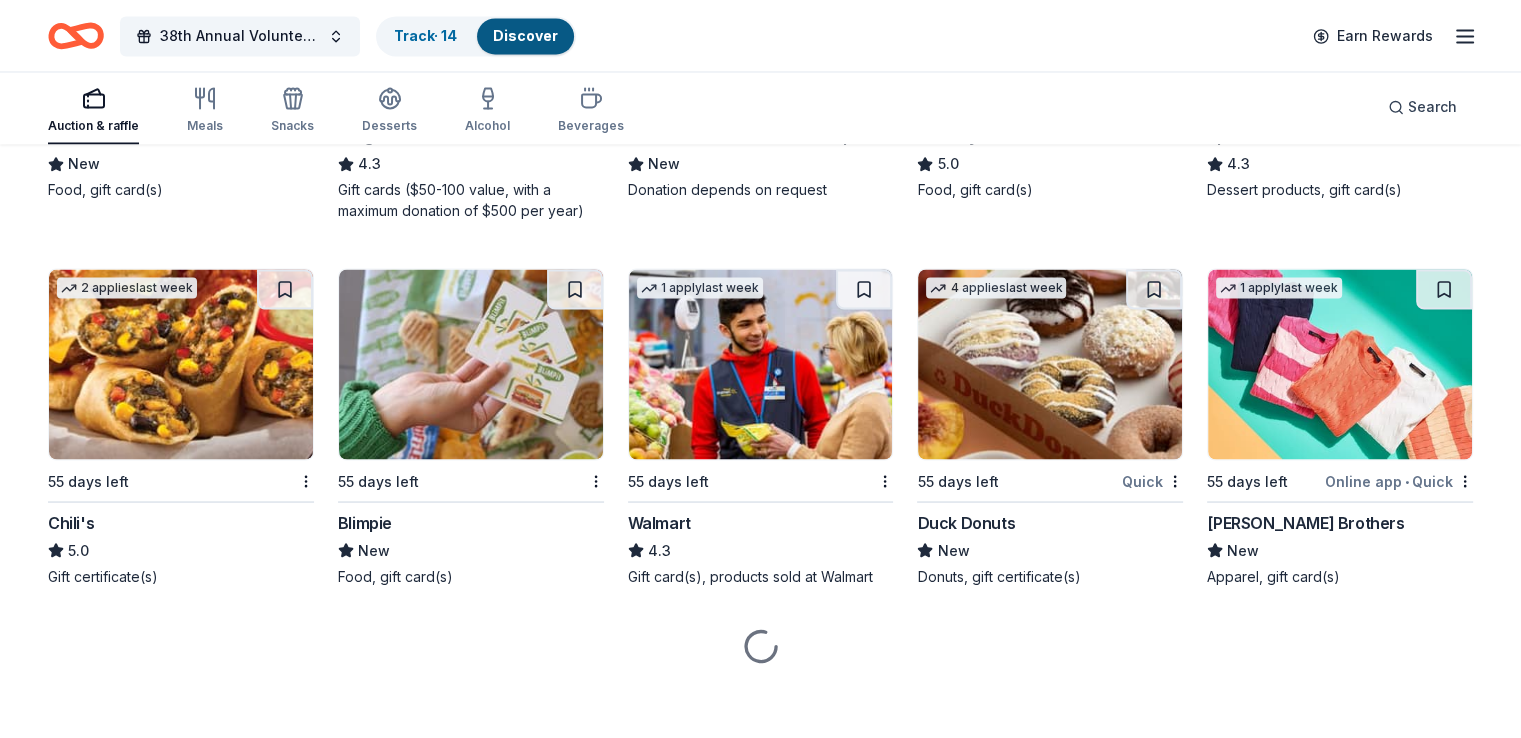 scroll, scrollTop: 11221, scrollLeft: 0, axis: vertical 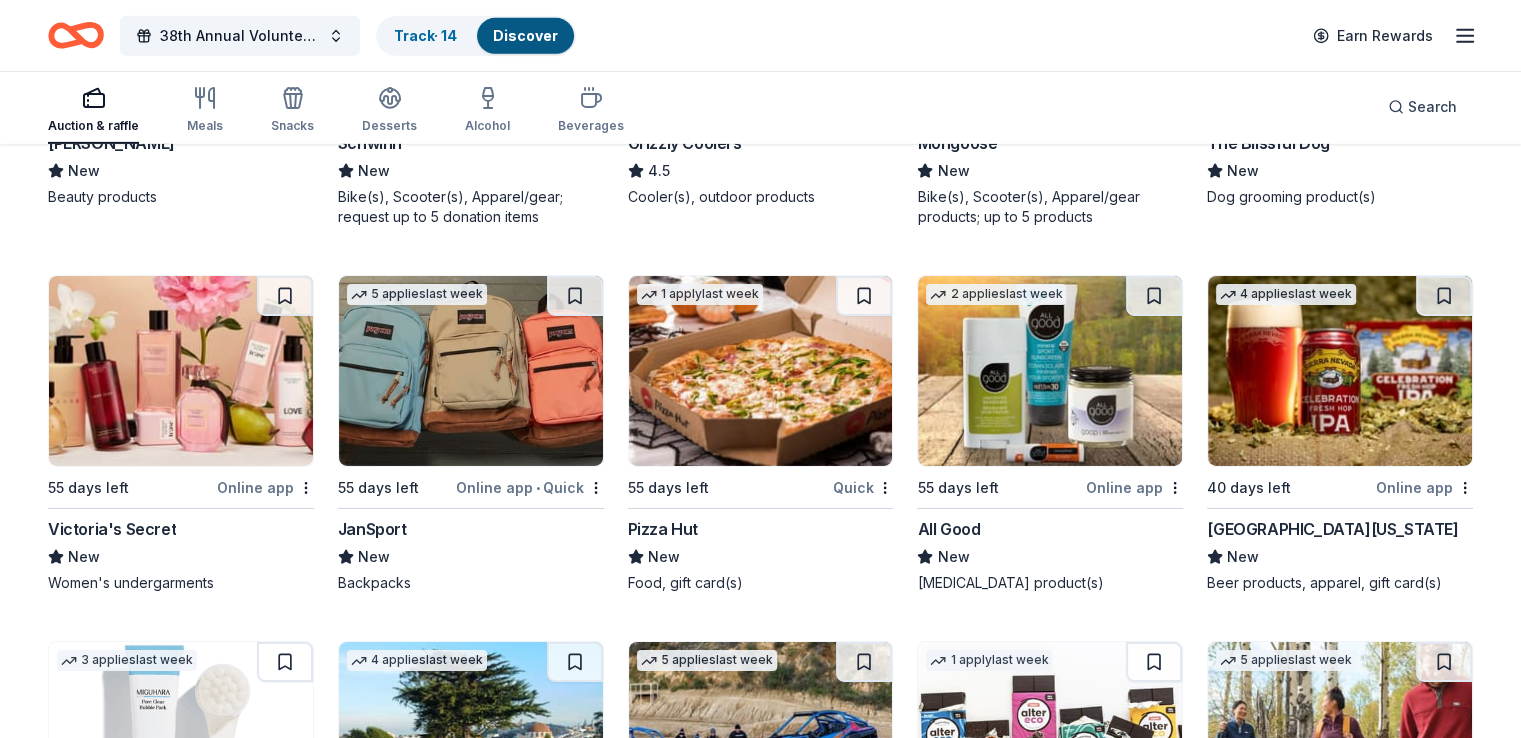 click at bounding box center (1340, 371) 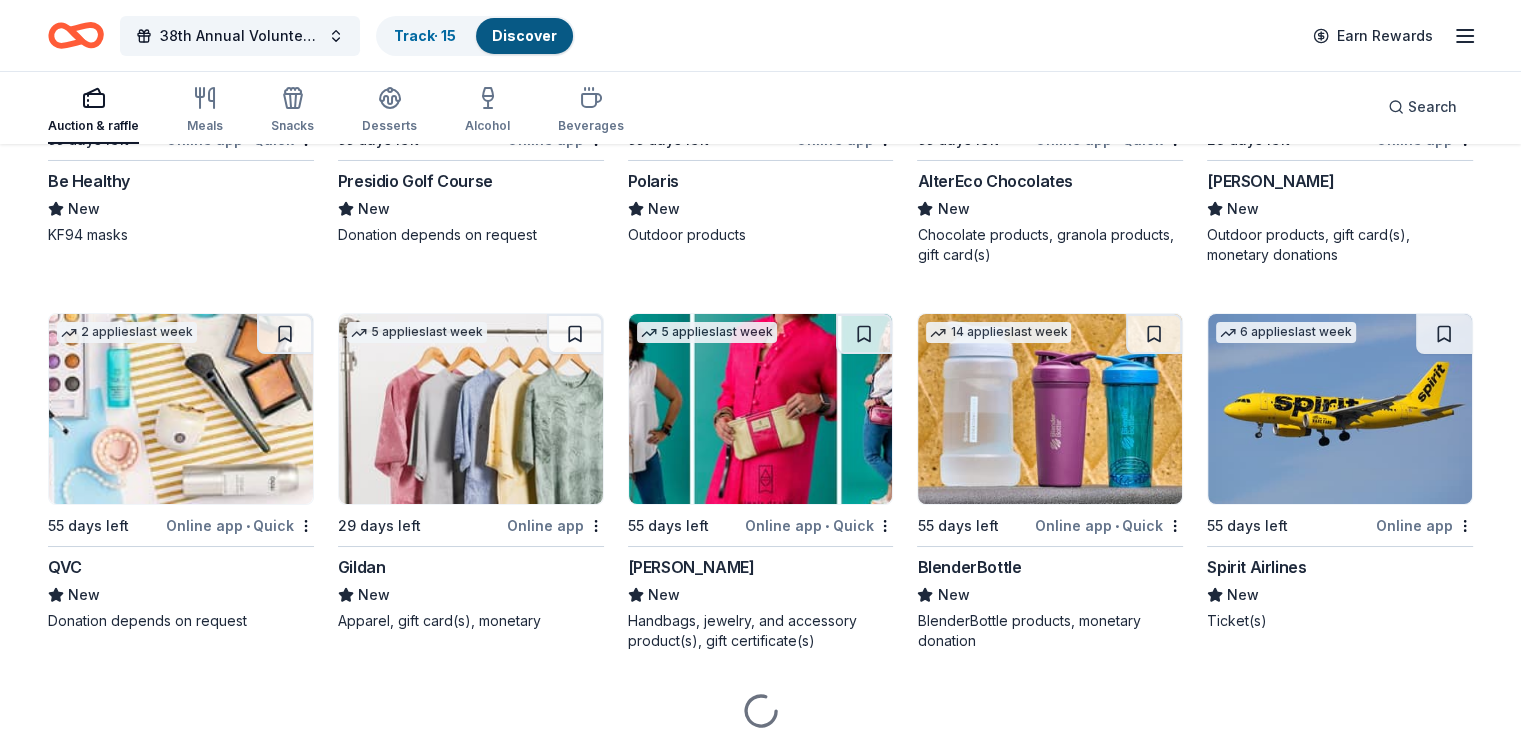 scroll, scrollTop: 14927, scrollLeft: 0, axis: vertical 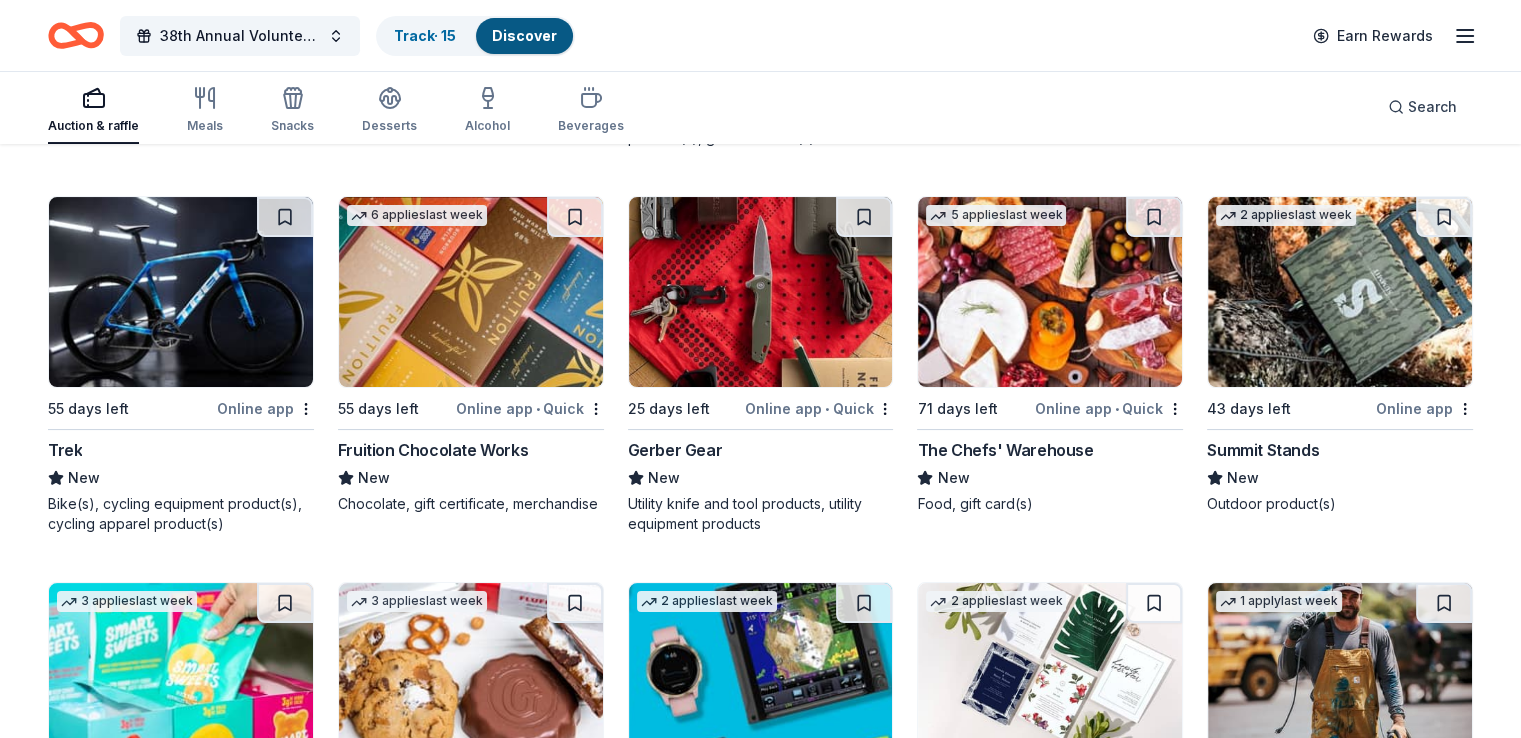 click at bounding box center (761, 292) 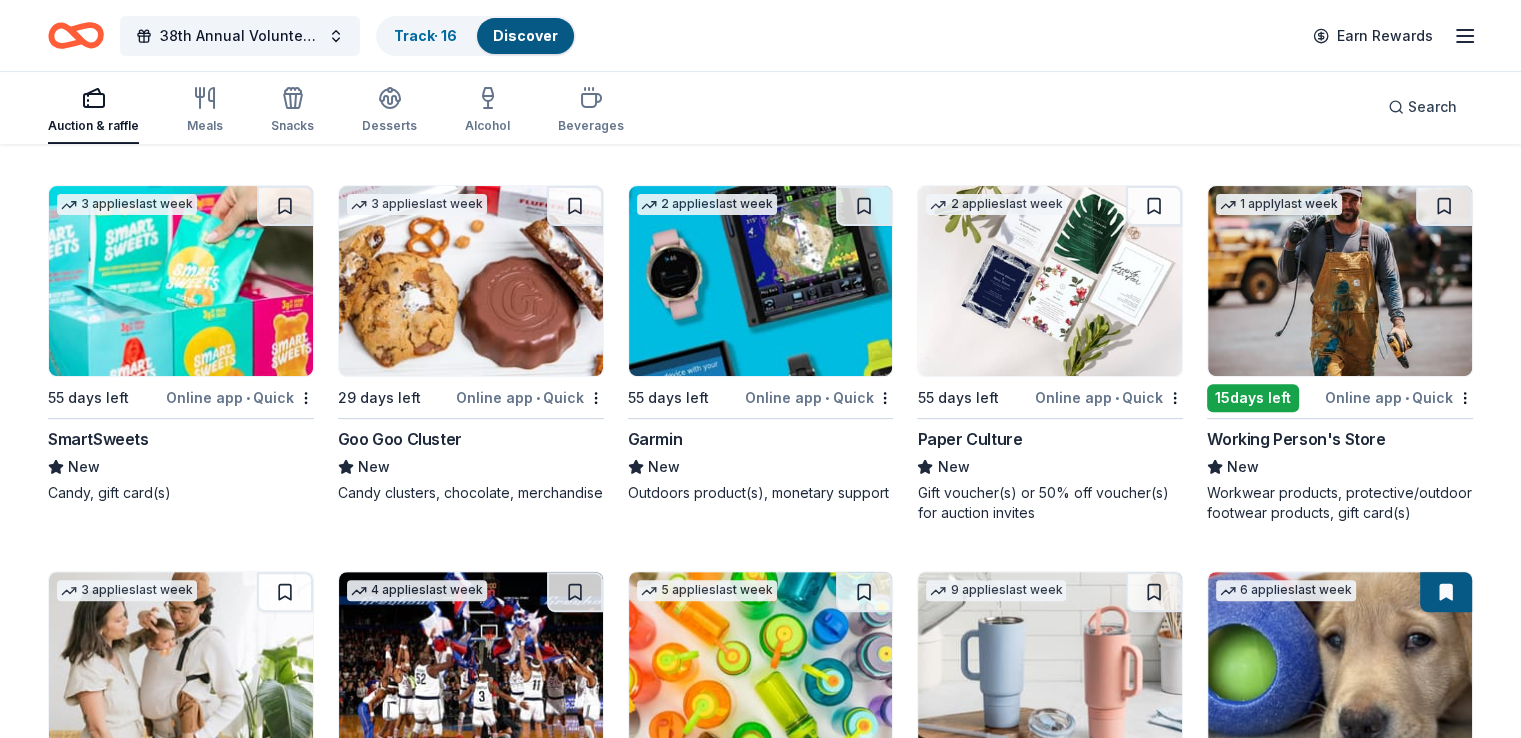 scroll, scrollTop: 15770, scrollLeft: 0, axis: vertical 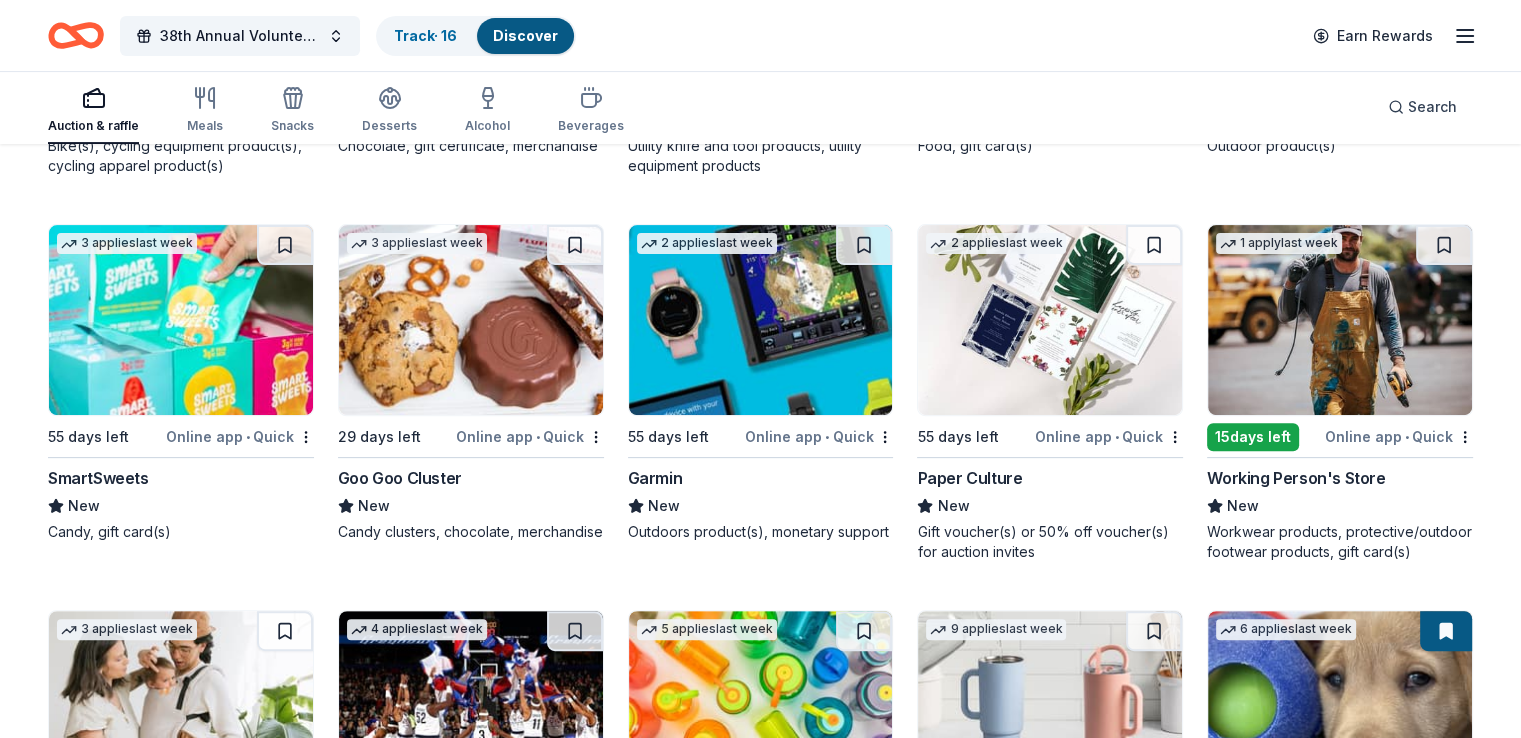 click at bounding box center (1340, 320) 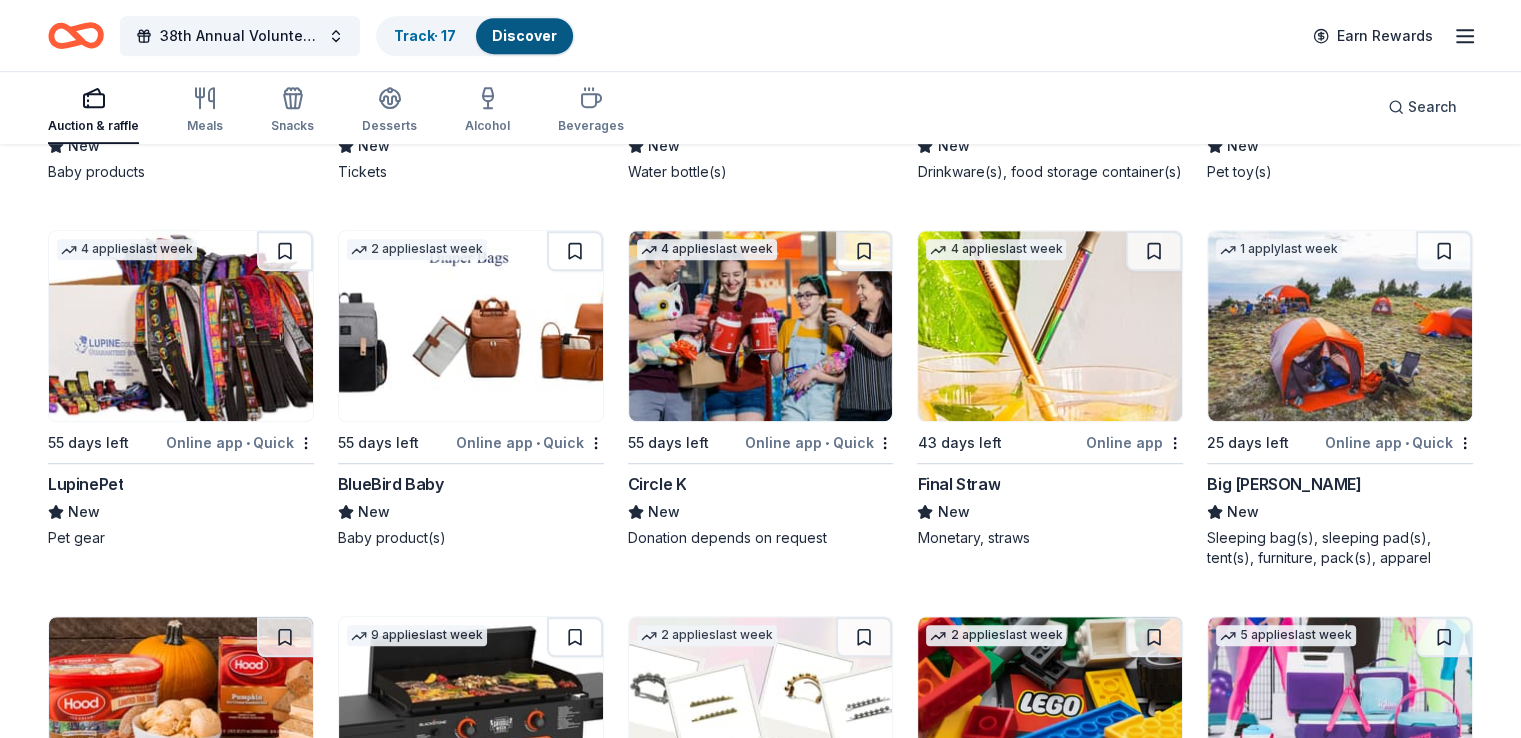 scroll, scrollTop: 16558, scrollLeft: 0, axis: vertical 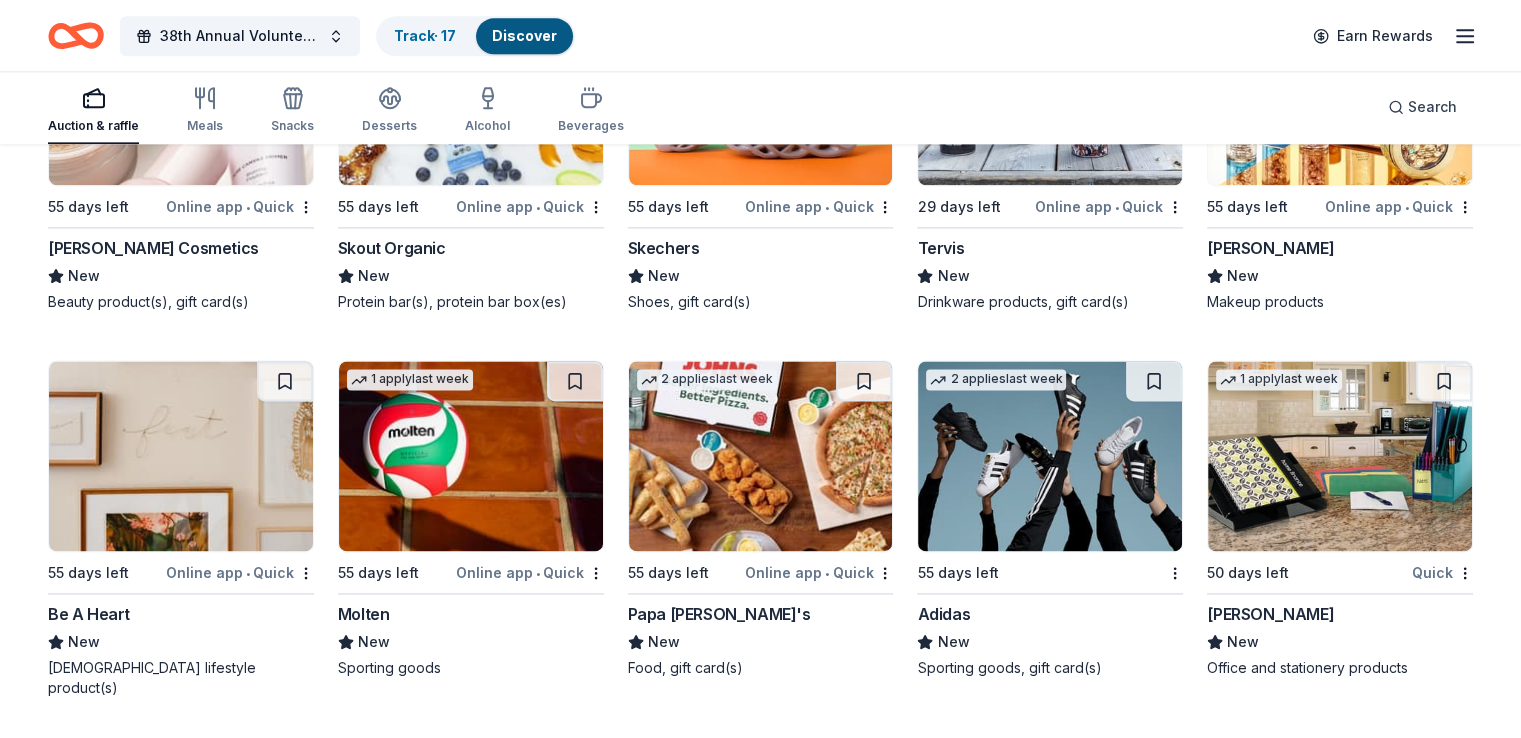click on "Discover" at bounding box center [524, 35] 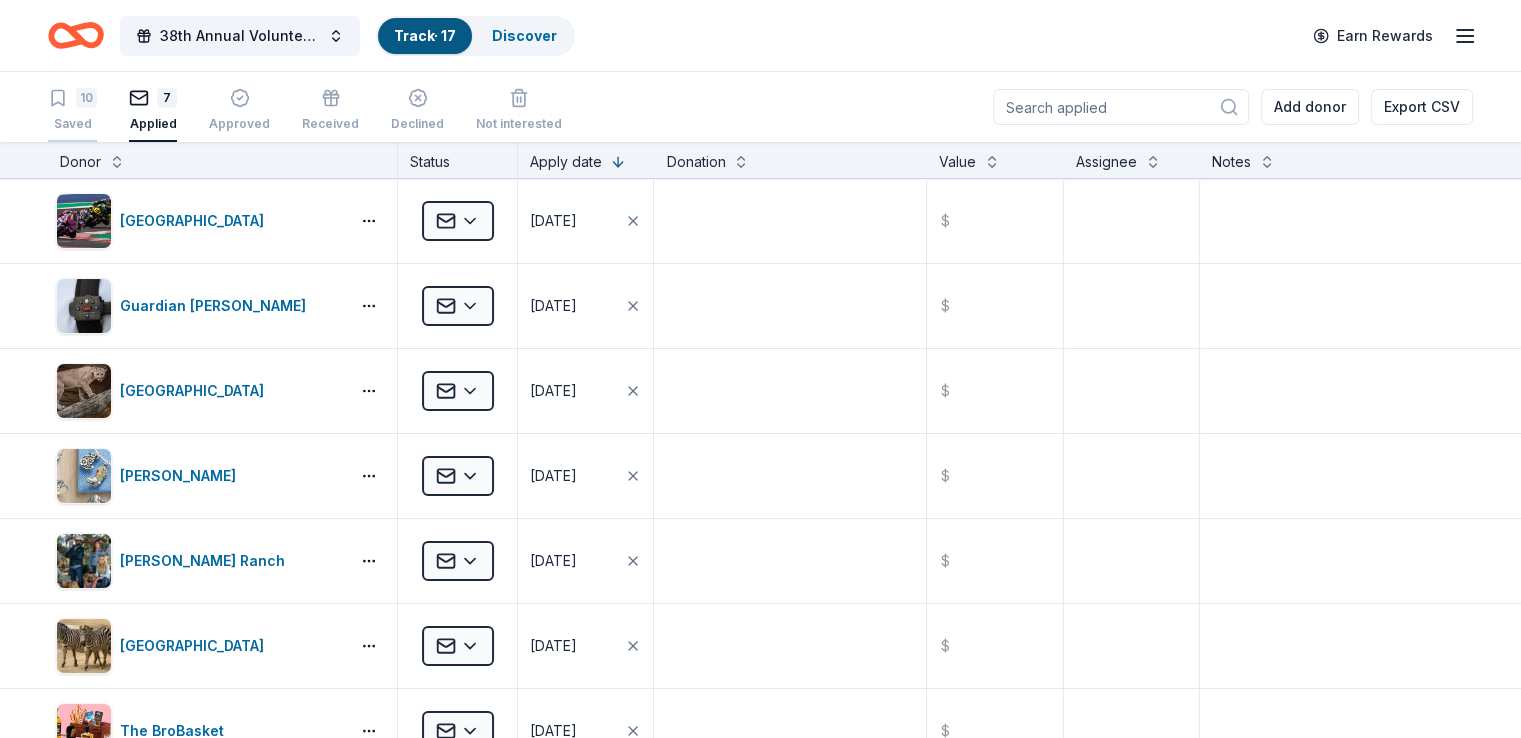 click on "10 Saved" at bounding box center (72, 110) 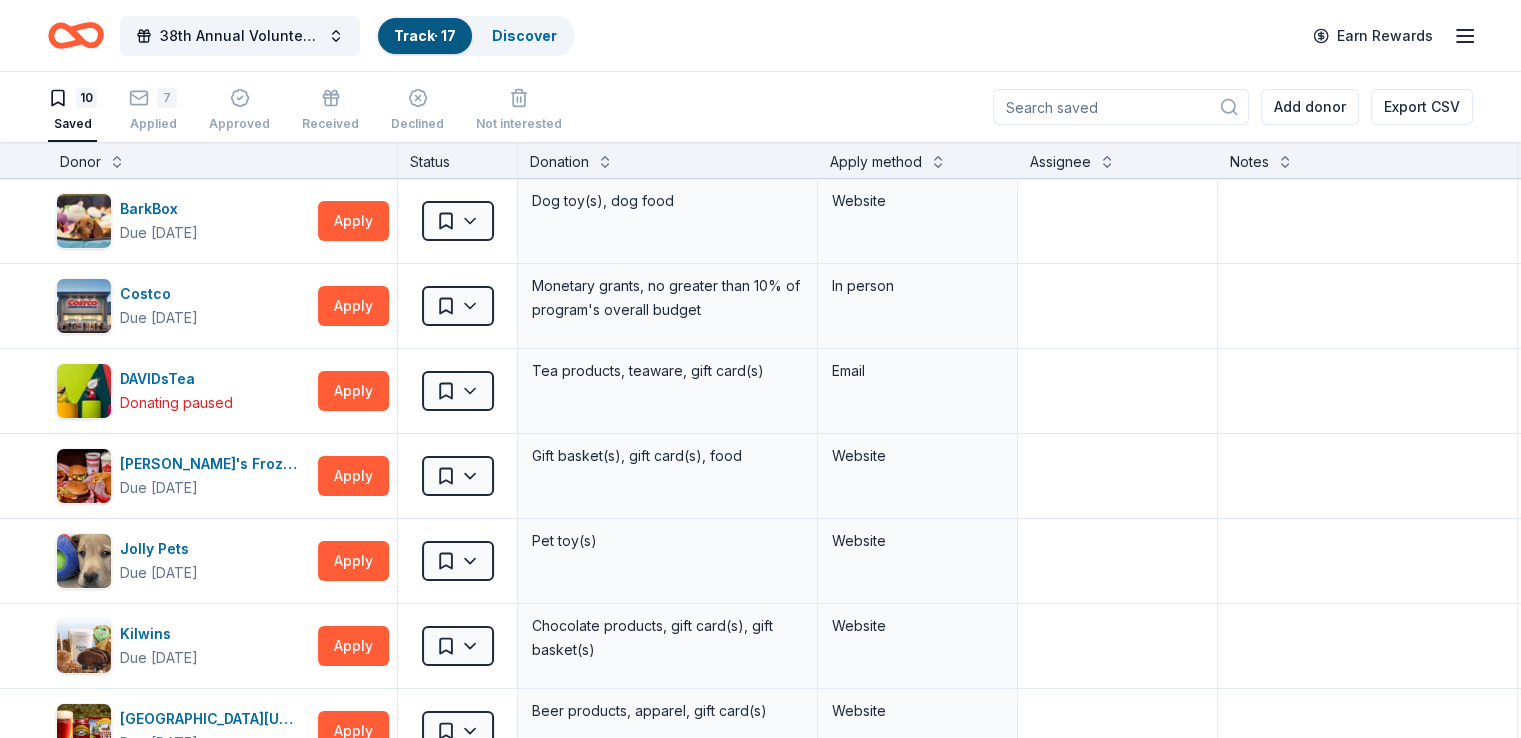 scroll, scrollTop: 0, scrollLeft: 0, axis: both 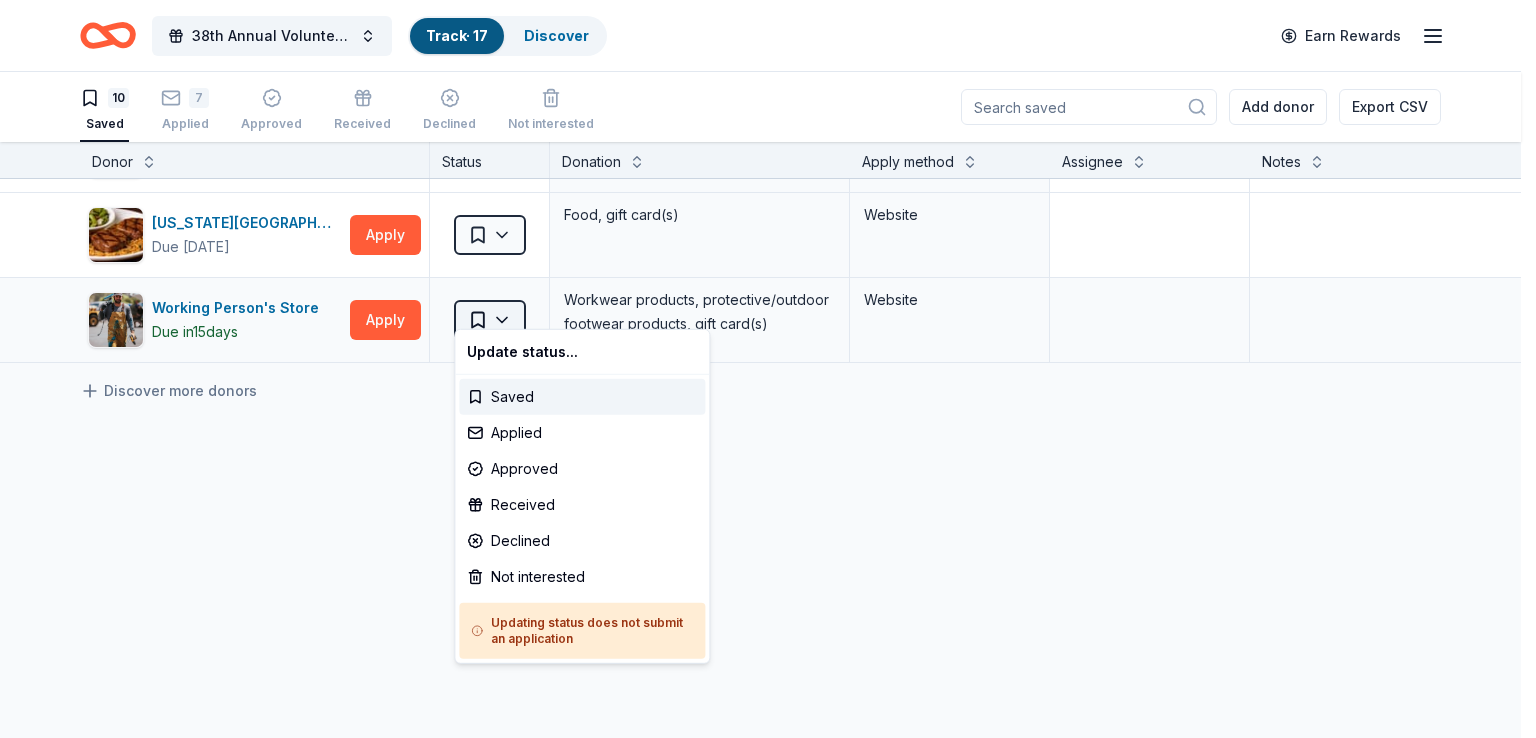 click on "38th Annual Volunteer Fire Department Fall Fundraiser Track  · 17 Discover Earn Rewards 10 Saved 7 Applied Approved Received Declined Not interested Add donor Export CSV Donor Status Donation Apply method Assignee Notes BarkBox Due in 55 days Apply Saved Dog toy(s), dog food Website Costco Due in 43 days Apply Saved Monetary grants, no greater than 10% of program's overall budget  In person DAVIDsTea Donating paused Apply Saved Tea products, teaware, gift card(s) Email Freddy's Frozen Custard & Steakburgers Due in 55 days Apply Saved Gift basket(s), gift card(s), food Website Jolly Pets Due in 57 days Apply Saved Pet toy(s) Website Kilwins Due in 55 days Apply Saved Chocolate products, gift card(s), gift basket(s) Website Sierra Nevada Due in 40 days Apply Saved Beer products, apparel, gift card(s) Website Summit Stands Due in 43 days Apply Saved Outdoor product(s) Website Texas Roadhouse Due in 55 days Apply Saved Food, gift card(s) Website Working Person's Store Due in  15  days Apply Saved Website   Saved" at bounding box center (768, 369) 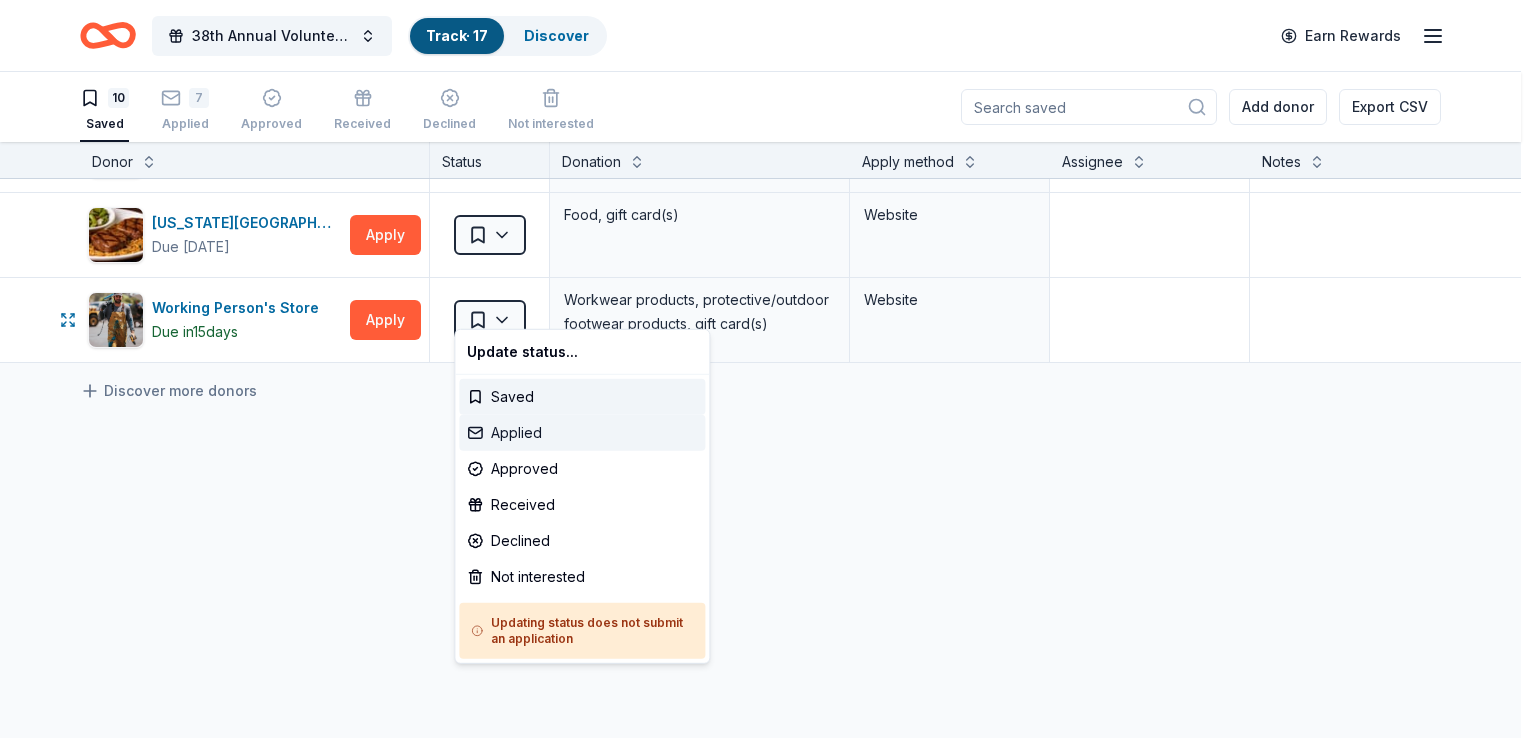 click on "Applied" at bounding box center [582, 433] 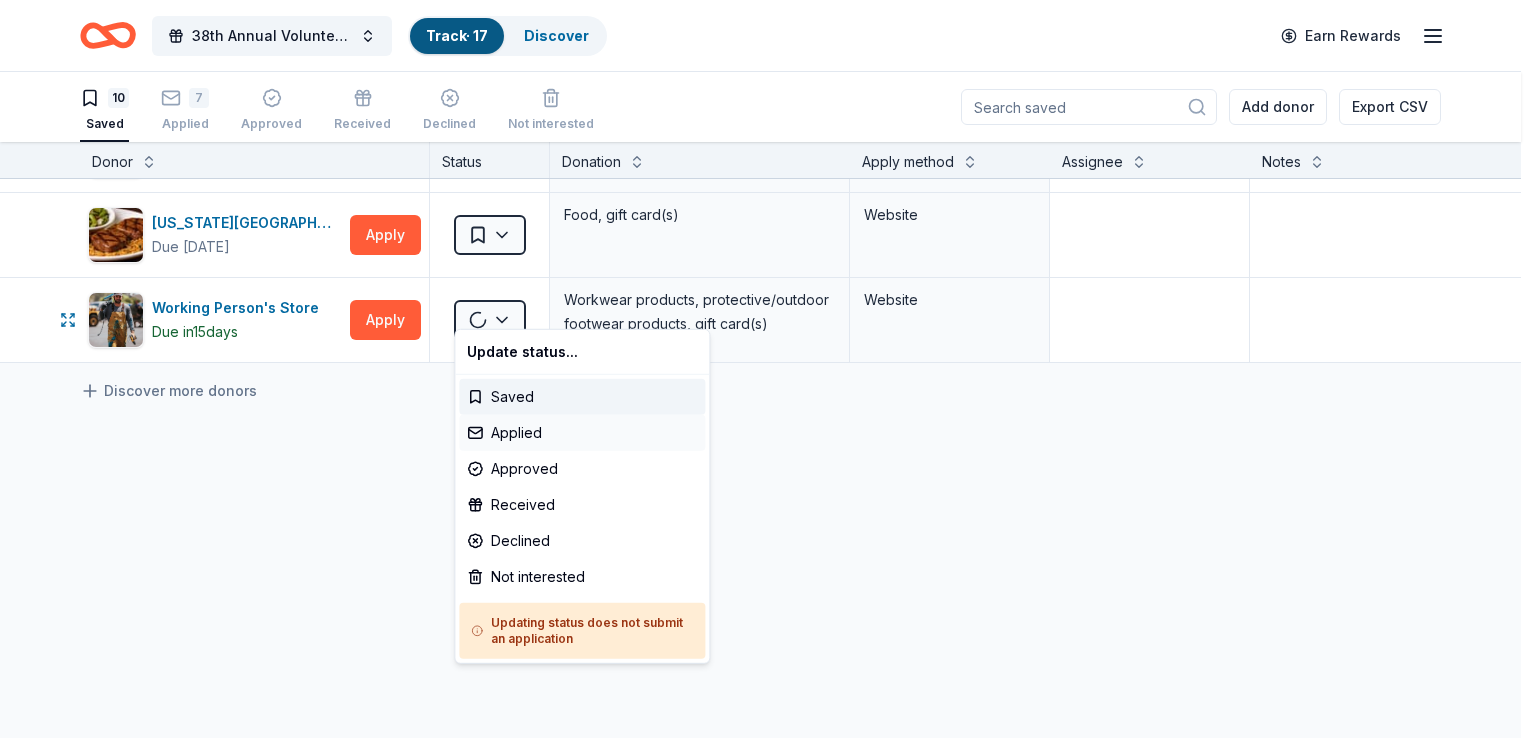 scroll, scrollTop: 594, scrollLeft: 0, axis: vertical 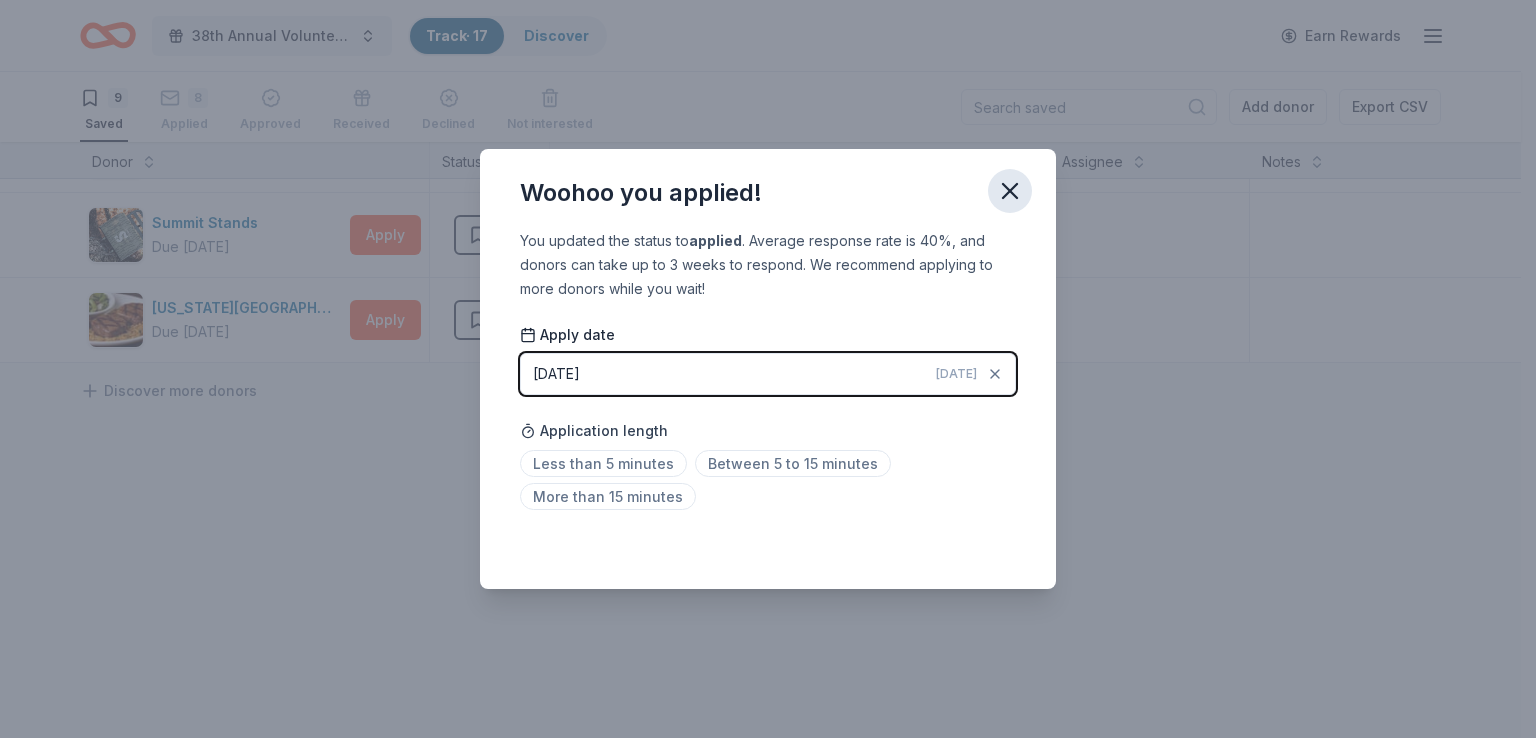 click 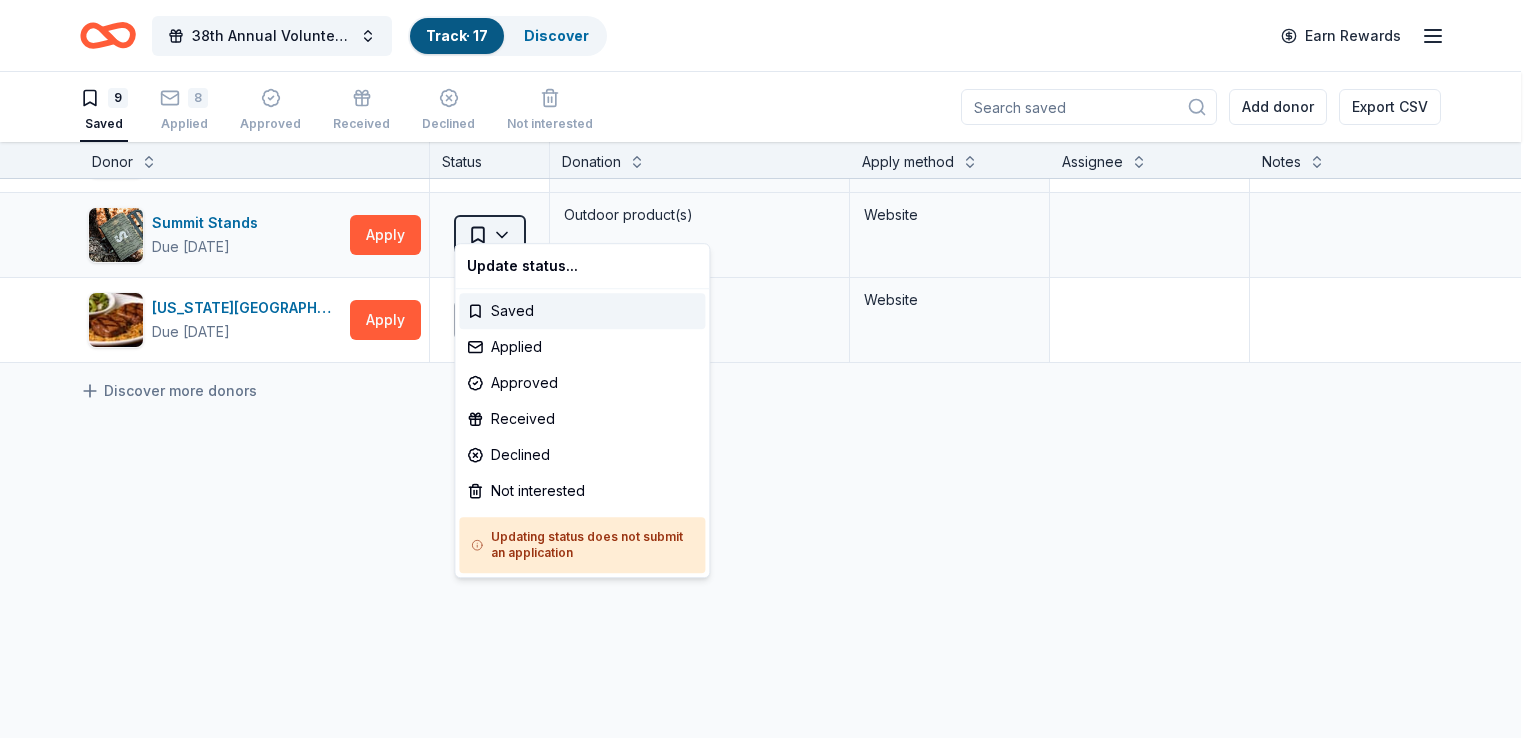 click on "38th Annual Volunteer Fire Department Fall Fundraiser Track  · 17 Discover Earn Rewards 9 Saved 8 Applied Approved Received Declined Not interested Add donor Export CSV Donor Status Donation Apply method Assignee Notes BarkBox Due in 55 days Apply Saved Dog toy(s), dog food Website Costco Due in 43 days Apply Saved Monetary grants, no greater than 10% of program's overall budget  In person DAVIDsTea Donating paused Apply Saved Tea products, teaware, gift card(s) Email Freddy's Frozen Custard & Steakburgers Due in 55 days Apply Saved Gift basket(s), gift card(s), food Website Jolly Pets Due in 57 days Apply Saved Pet toy(s) Website Kilwins Due in 55 days Apply Saved Chocolate products, gift card(s), gift basket(s) Website Sierra Nevada Due in 40 days Apply Saved Beer products, apparel, gift card(s) Website Summit Stands Due in 43 days Apply Saved Outdoor product(s) Website Texas Roadhouse Due in 55 days Apply Saved Food, gift card(s) Website   Discover more donors Saved Update status... Saved Applied Approved" at bounding box center [768, 369] 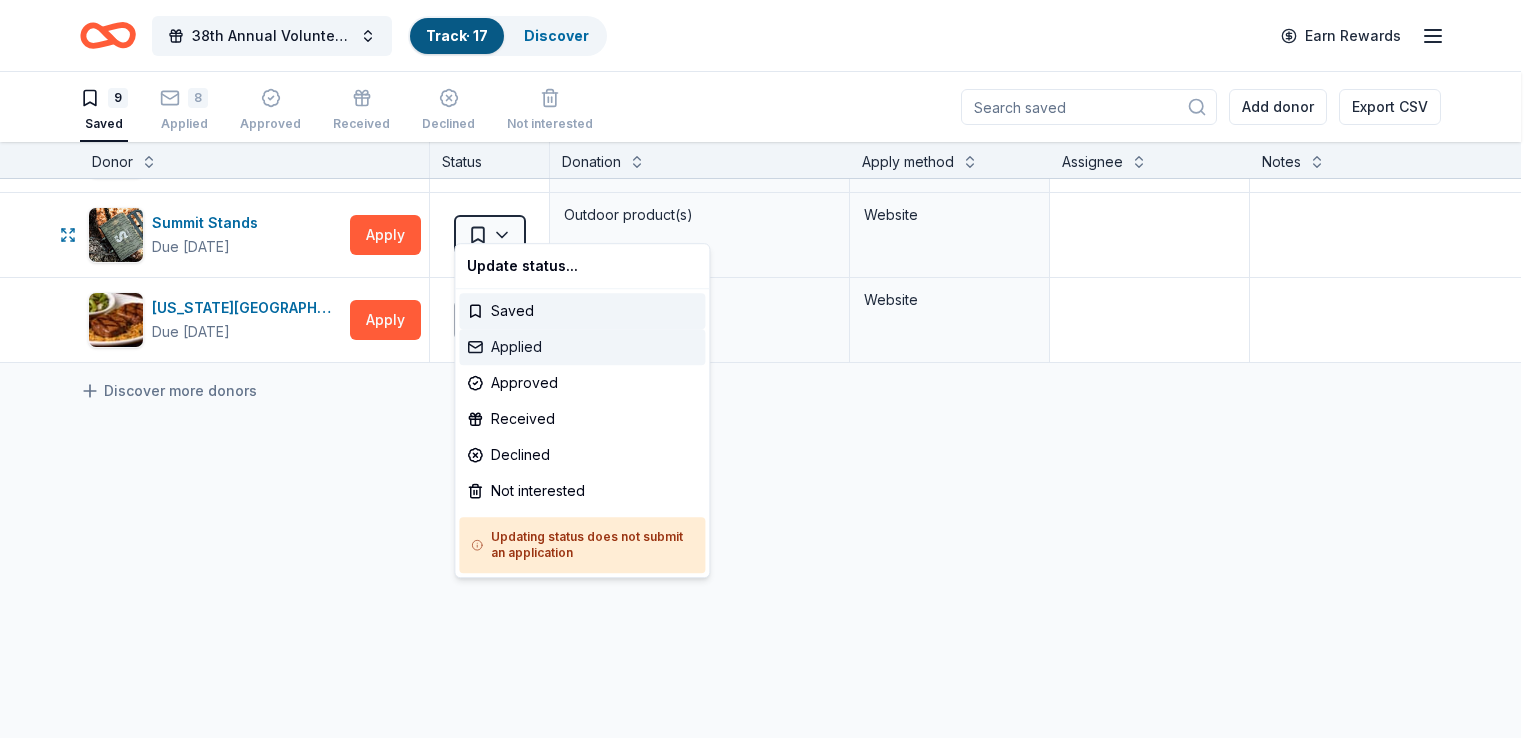 click on "Applied" at bounding box center (582, 347) 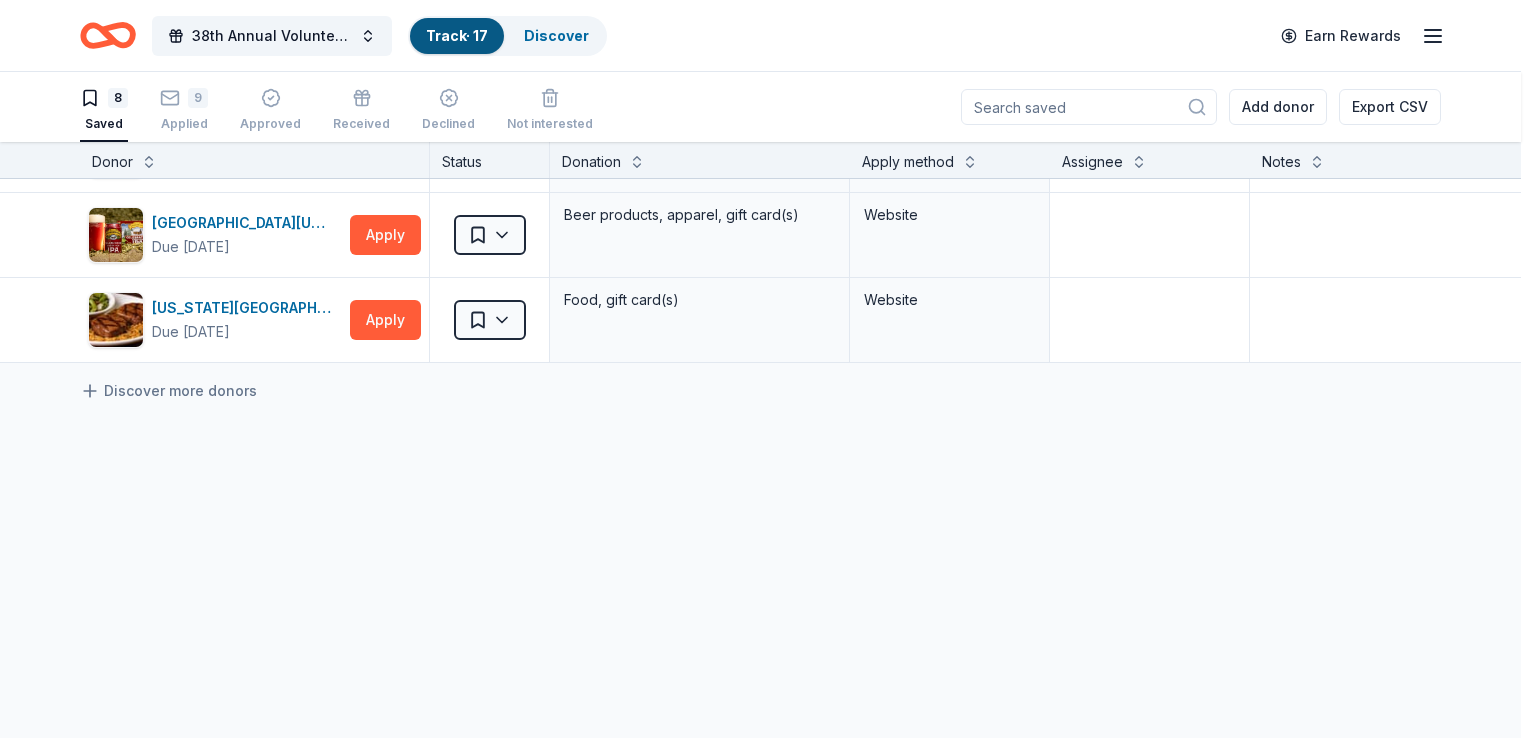 scroll, scrollTop: 509, scrollLeft: 0, axis: vertical 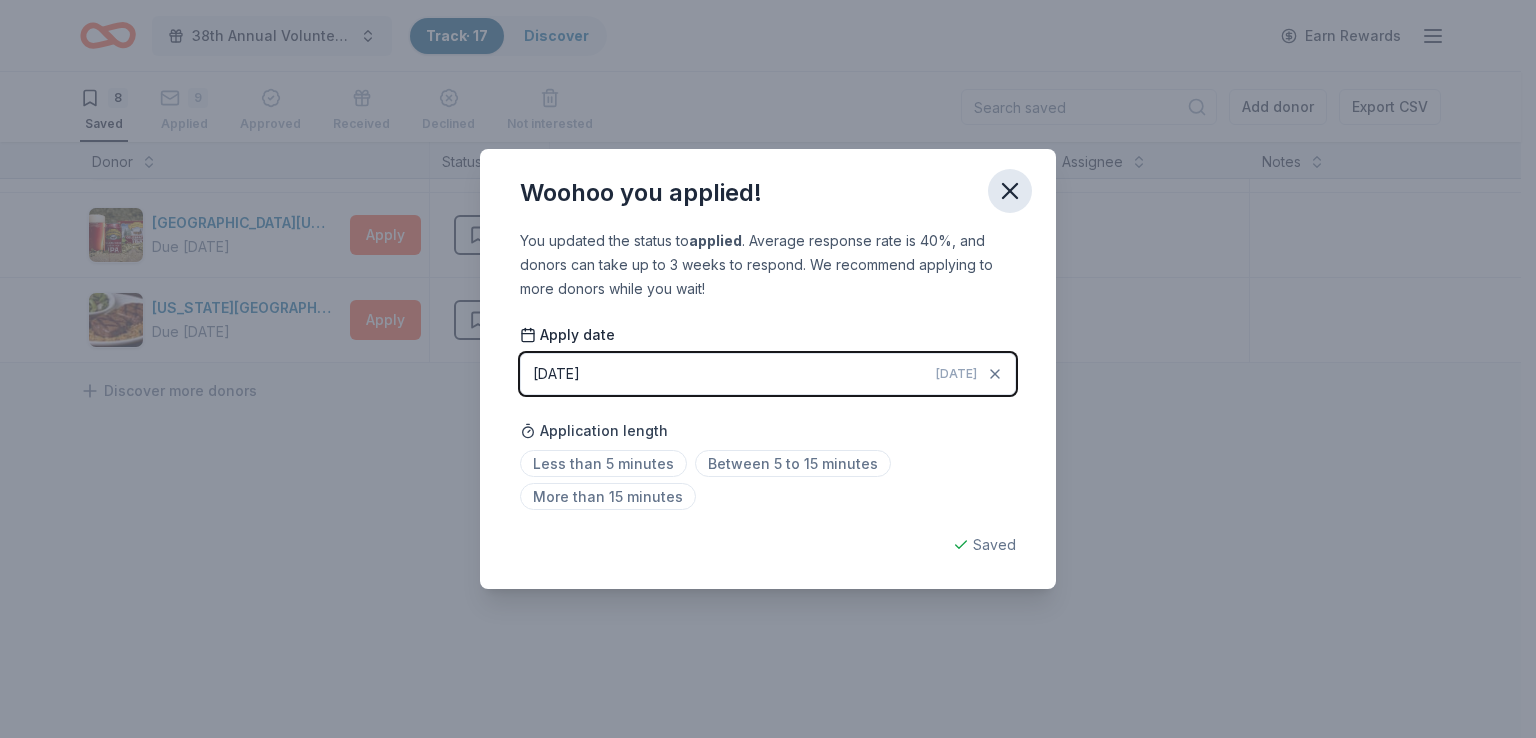 click 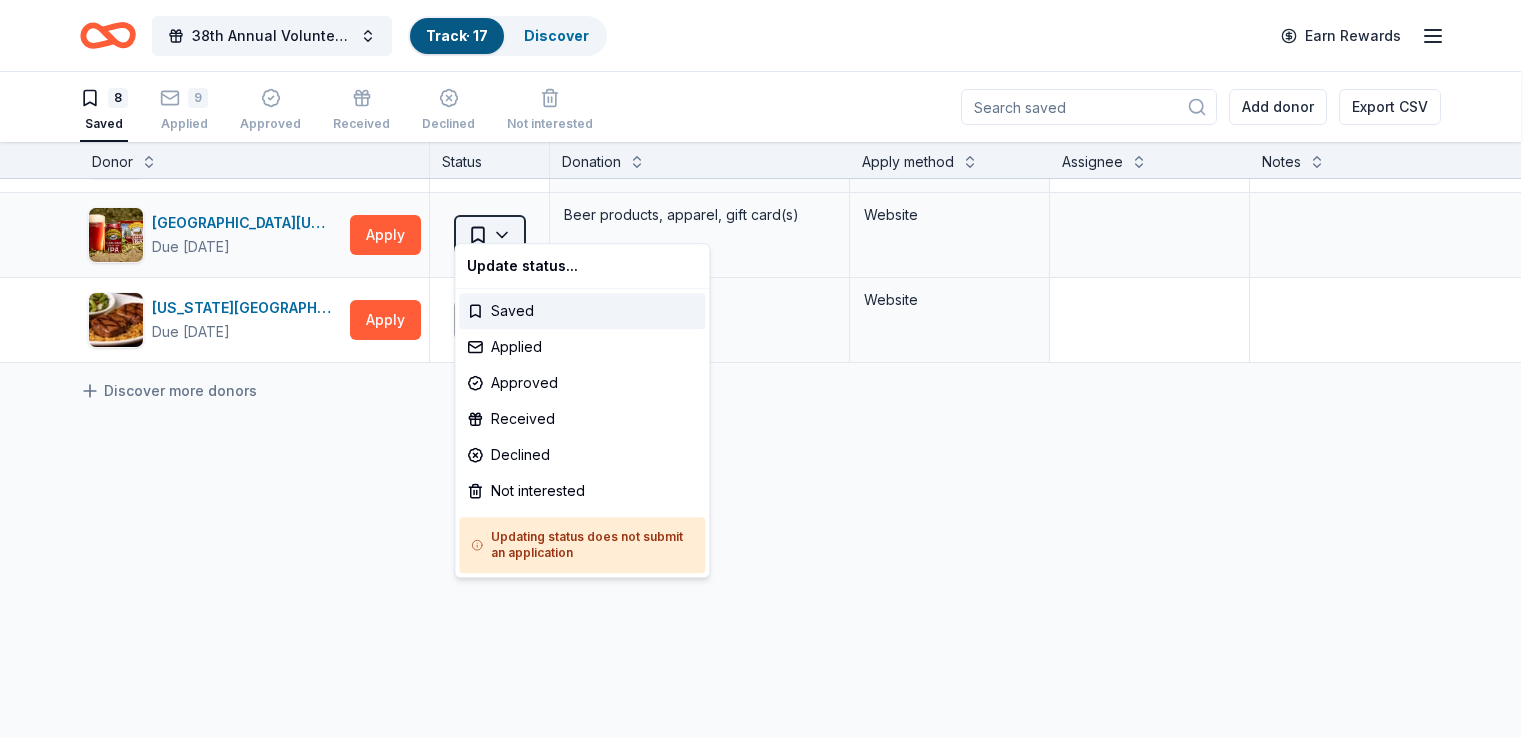 click on "38th Annual Volunteer Fire Department Fall Fundraiser Track  · 17 Discover Earn Rewards 8 Saved 9 Applied Approved Received Declined Not interested Add donor Export CSV Donor Status Donation Apply method Assignee Notes BarkBox Due in 55 days Apply Saved Dog toy(s), dog food Website Costco Due in 43 days Apply Saved Monetary grants, no greater than 10% of program's overall budget  In person DAVIDsTea Donating paused Apply Saved Tea products, teaware, gift card(s) Email Freddy's Frozen Custard & Steakburgers Due in 55 days Apply Saved Gift basket(s), gift card(s), food Website Jolly Pets Due in 57 days Apply Saved Pet toy(s) Website Kilwins Due in 55 days Apply Saved Chocolate products, gift card(s), gift basket(s) Website Sierra Nevada Due in 40 days Apply Saved Beer products, apparel, gift card(s) Website Texas Roadhouse Due in 55 days Apply Saved Food, gift card(s) Website   Discover more donors Saved Update status... Saved Applied Approved Received Declined Not interested" at bounding box center (768, 369) 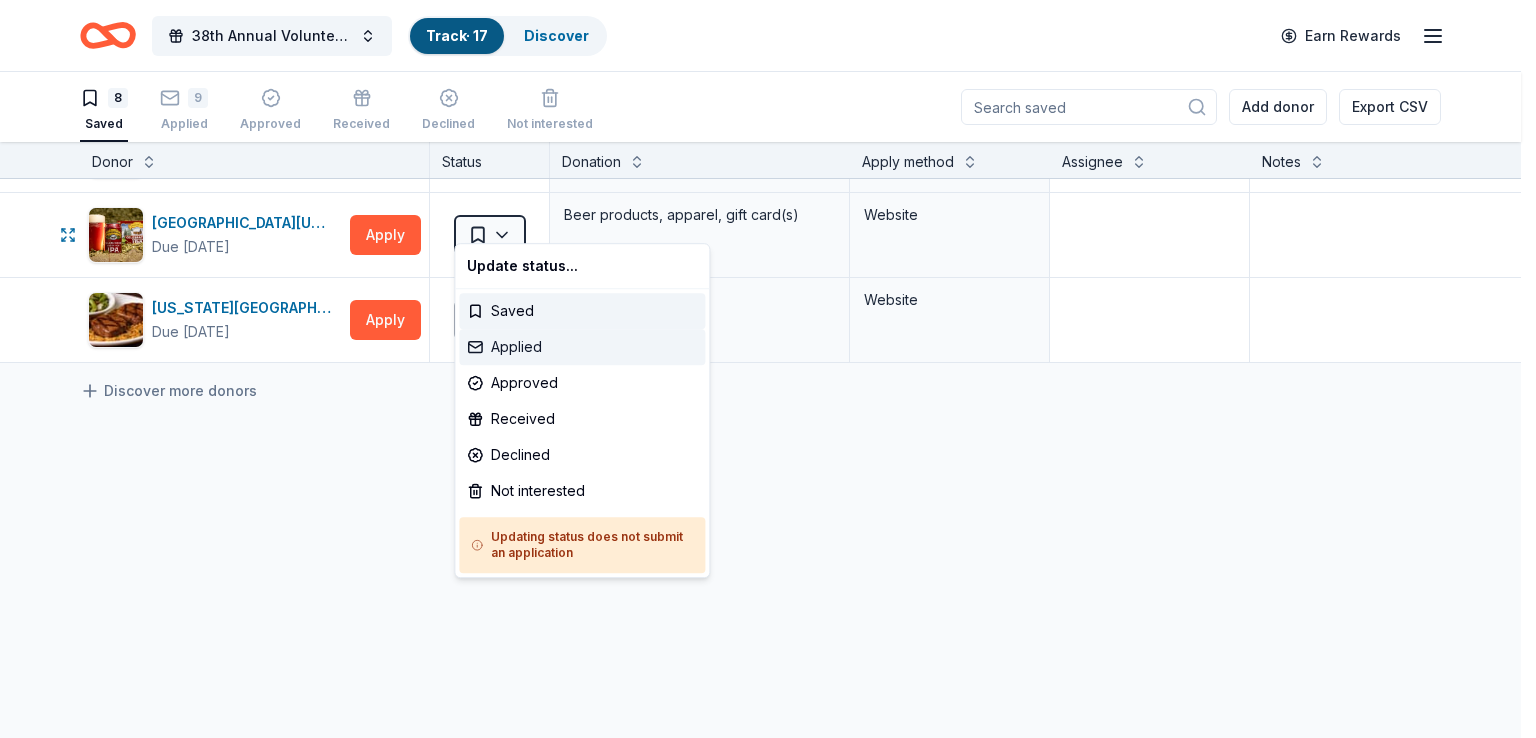 click on "Applied" at bounding box center [582, 347] 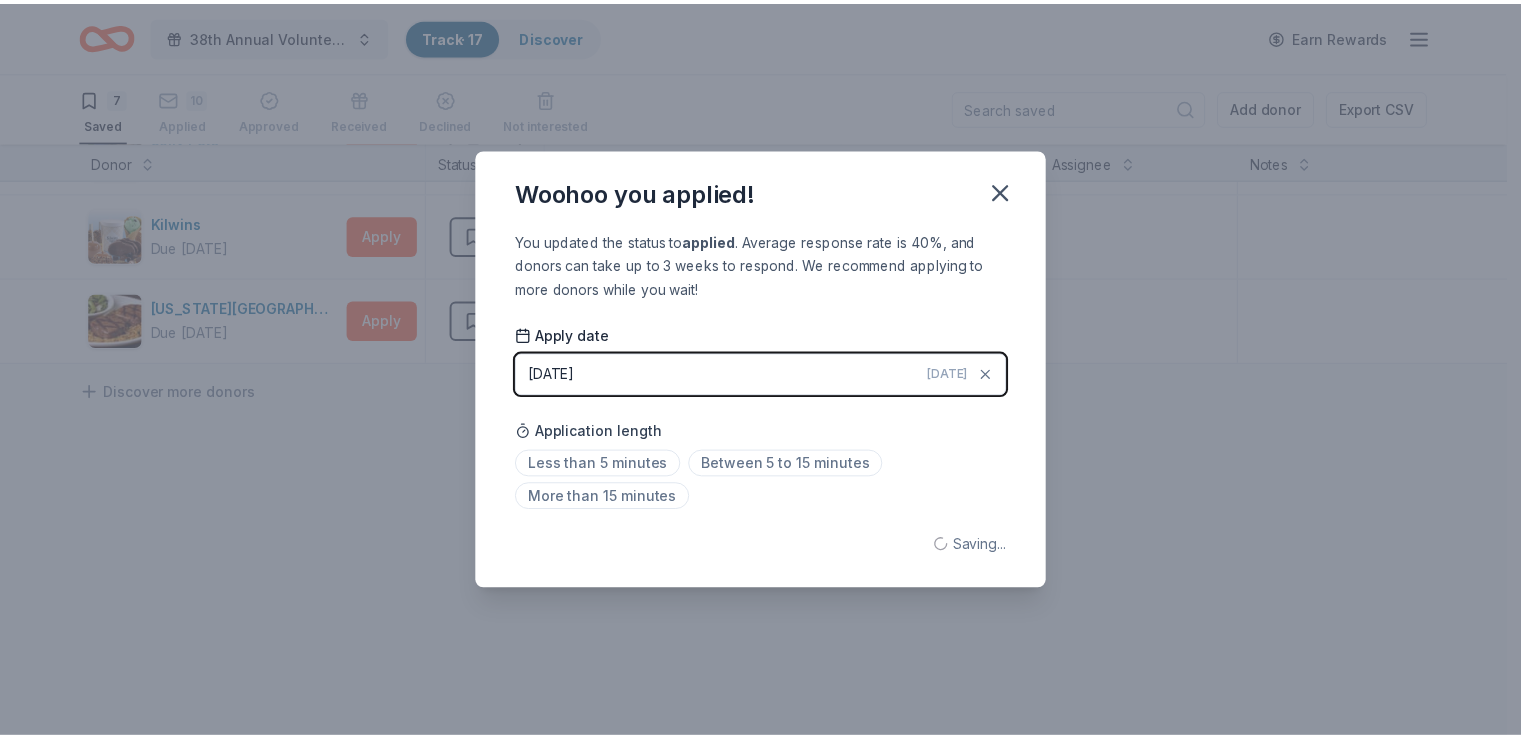 scroll, scrollTop: 424, scrollLeft: 0, axis: vertical 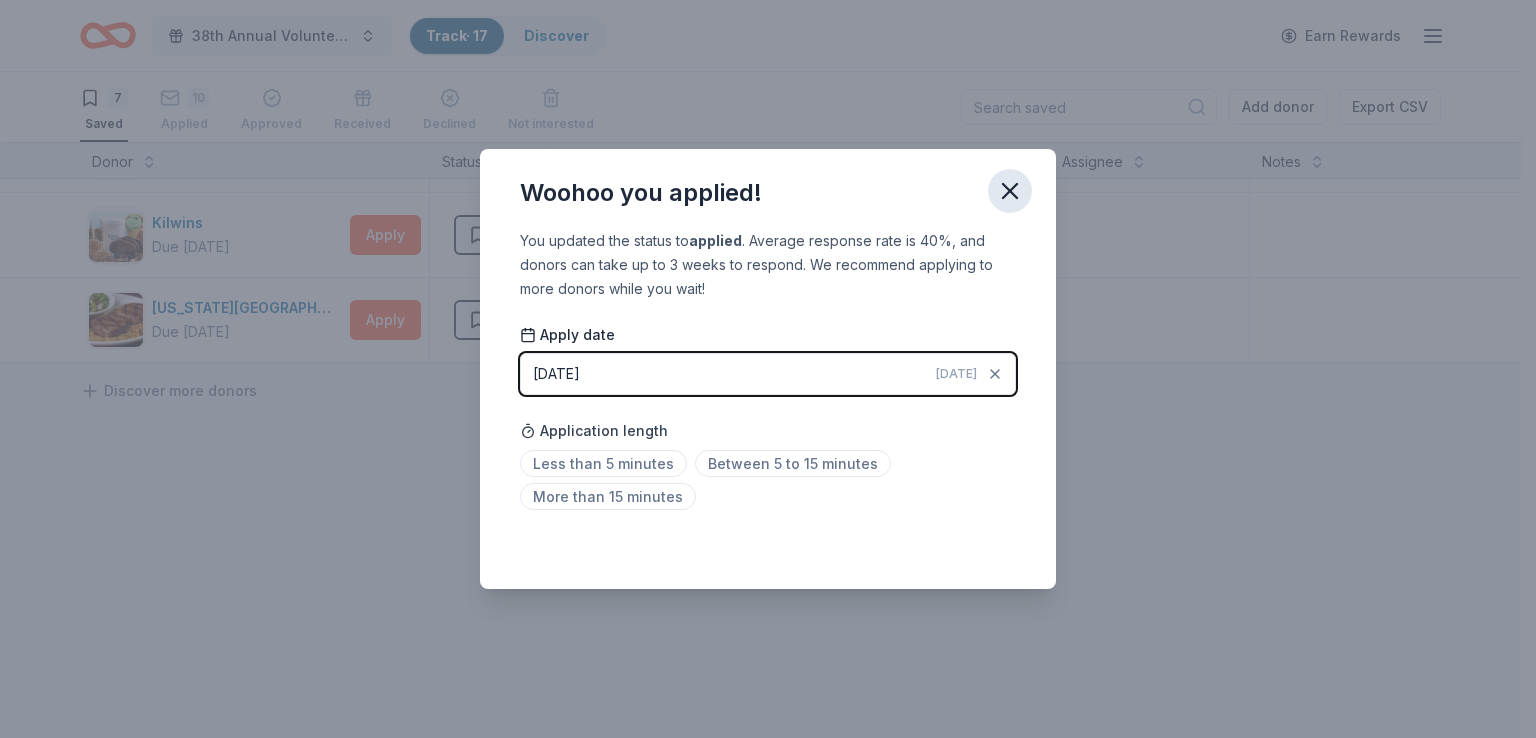 click 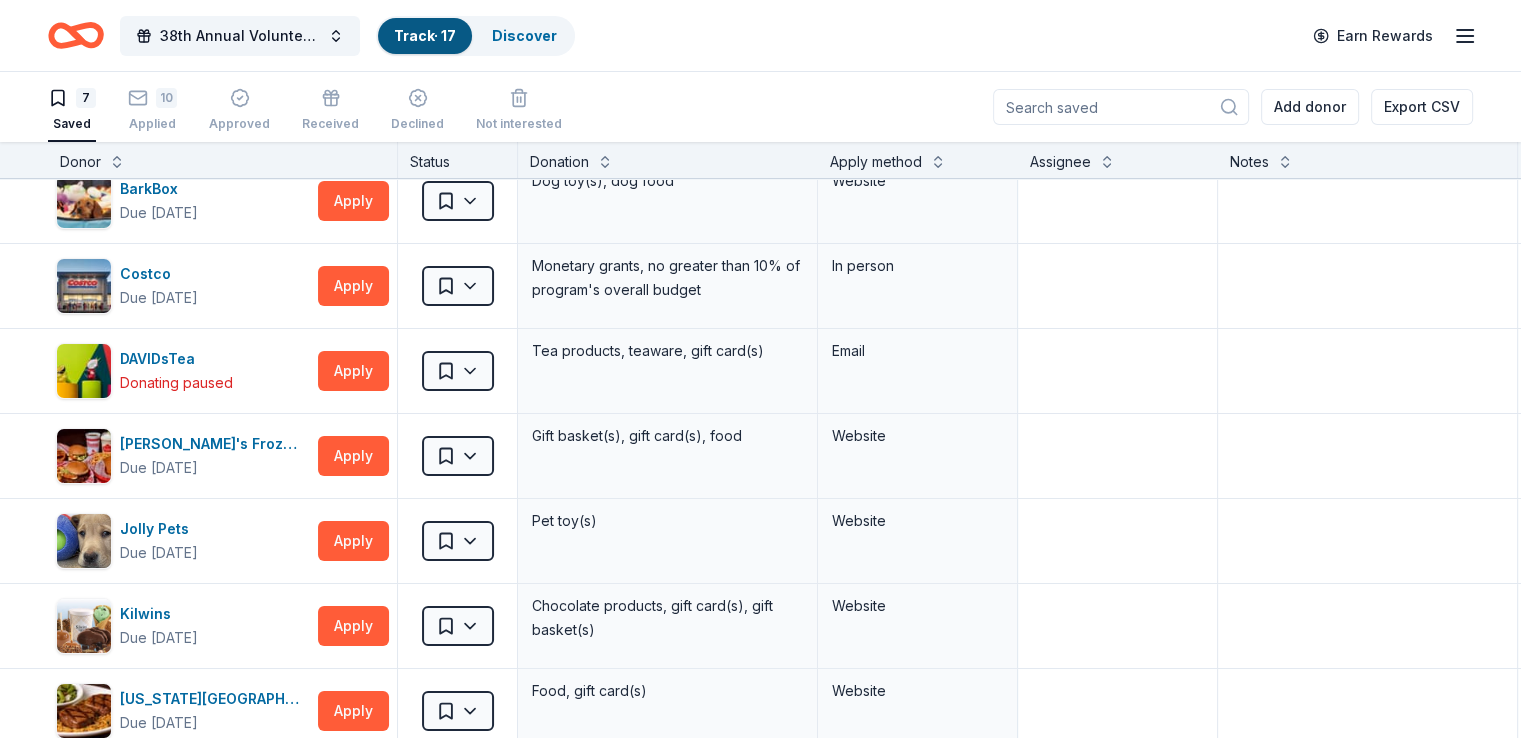 scroll, scrollTop: 0, scrollLeft: 0, axis: both 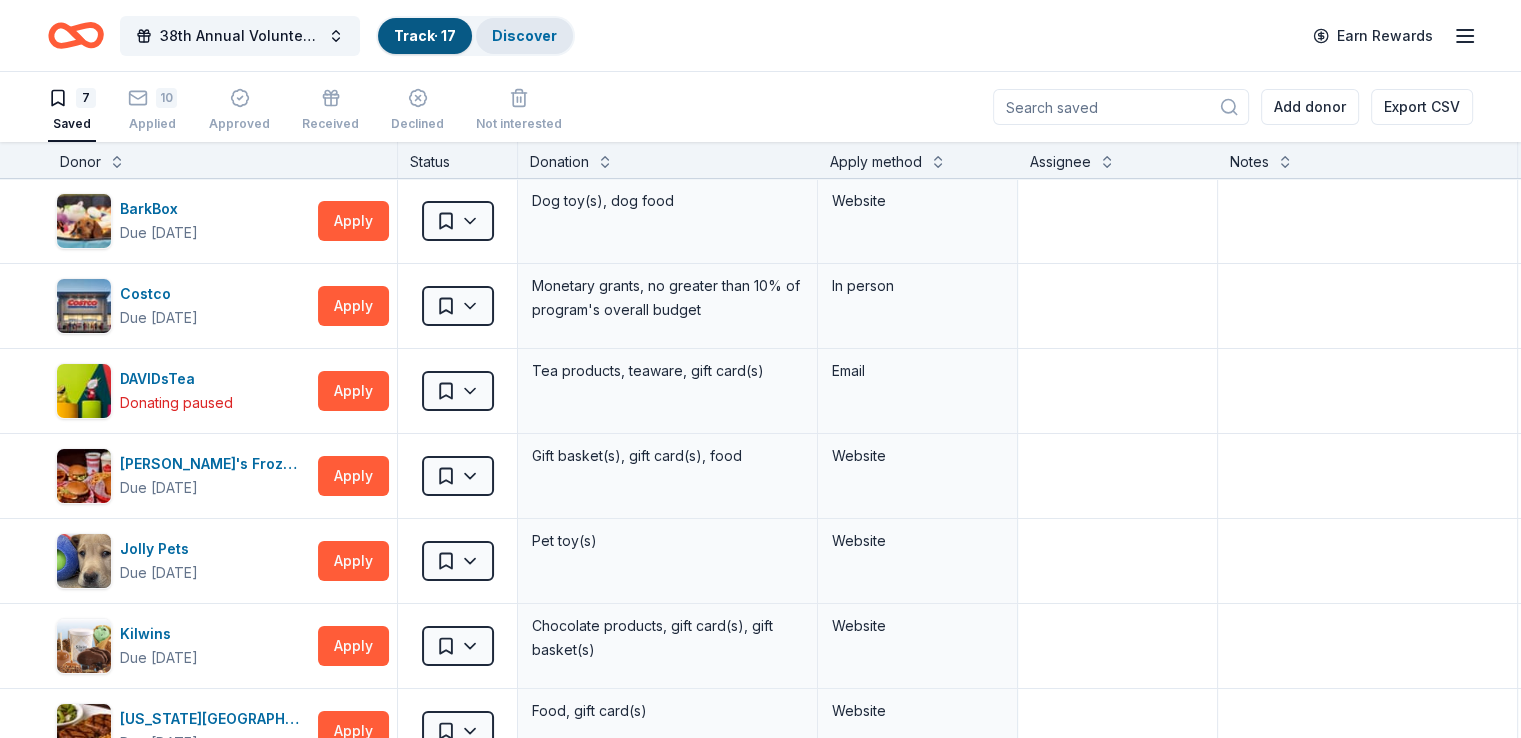 click on "Discover" at bounding box center [524, 35] 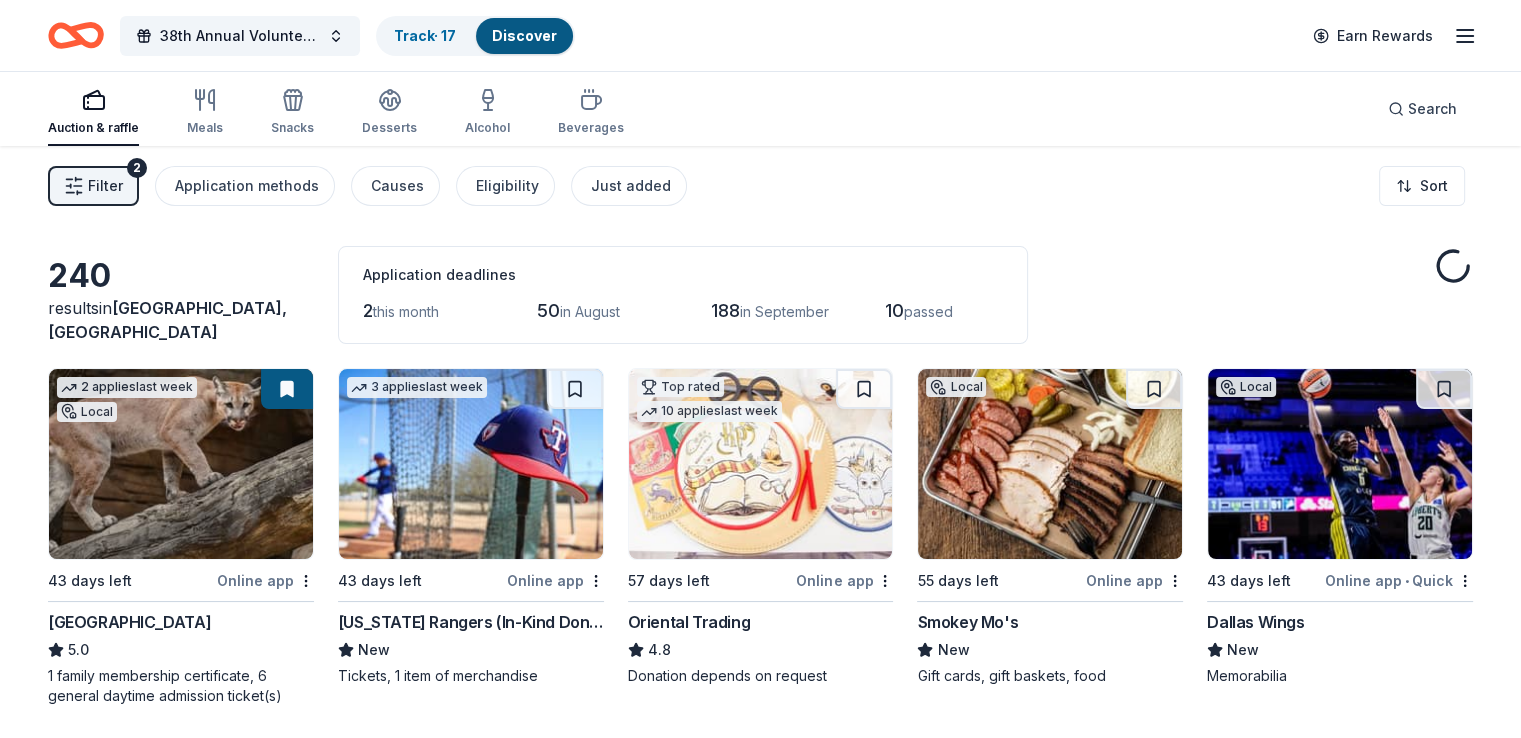 click on "Filter" at bounding box center [105, 186] 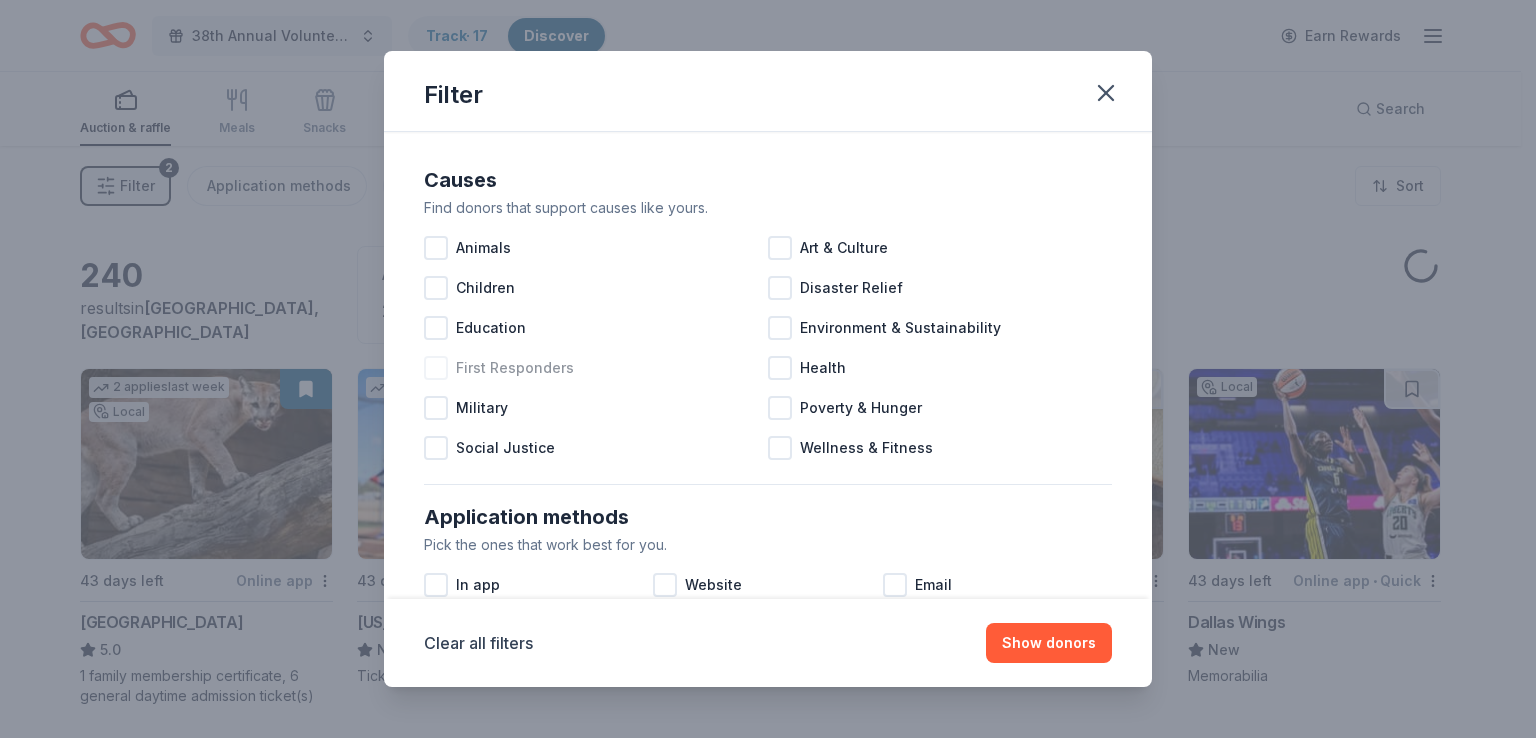 click at bounding box center (436, 368) 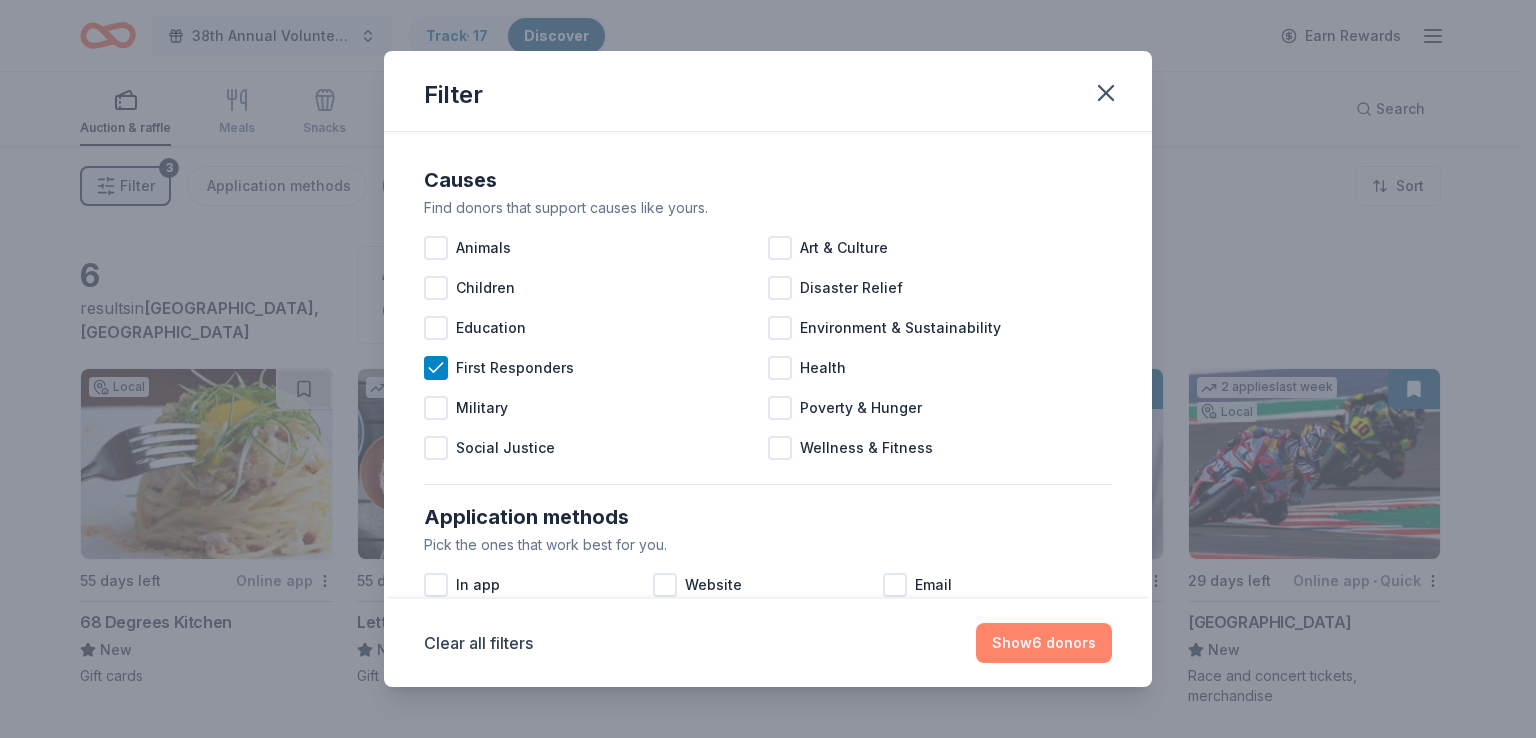 click on "Show  6   donors" at bounding box center (1044, 643) 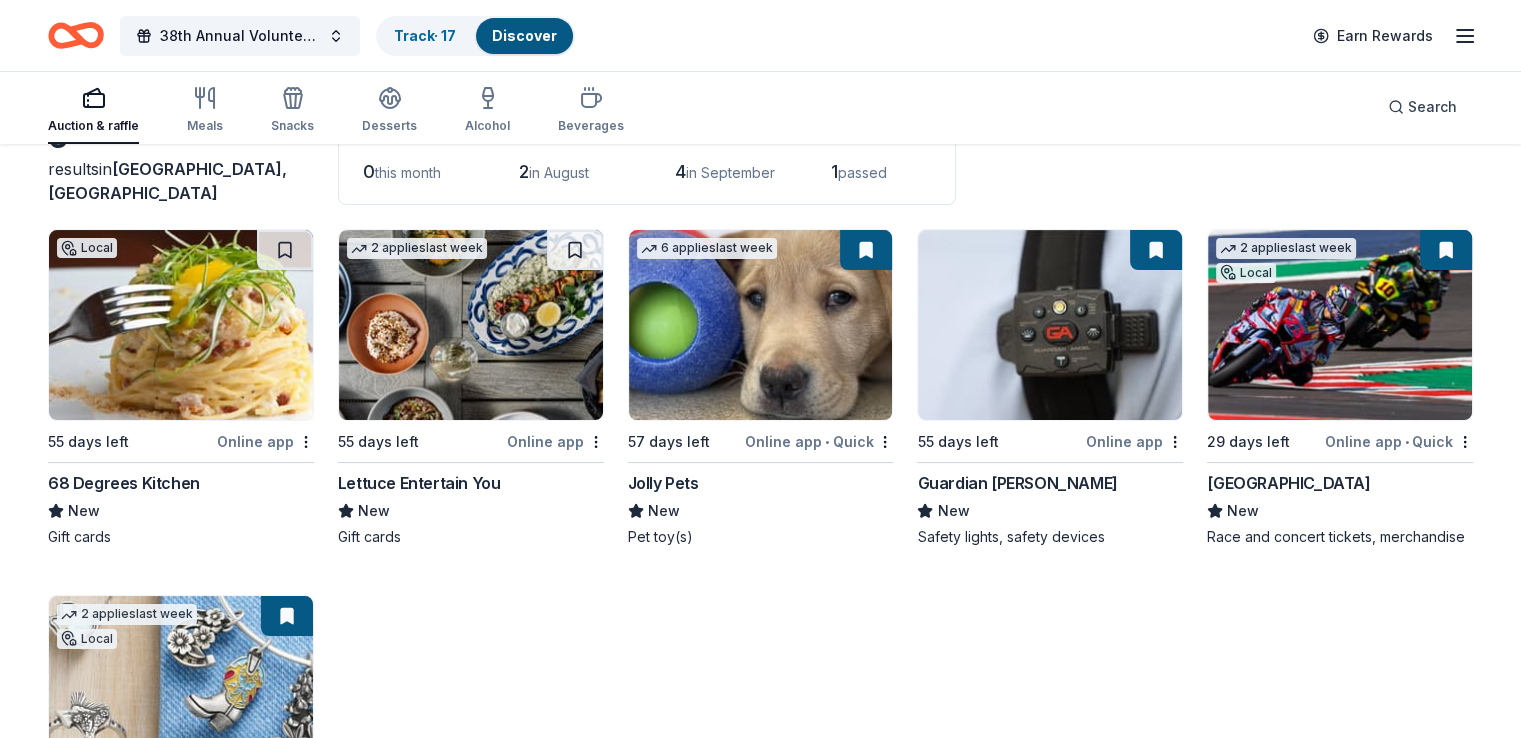 scroll, scrollTop: 130, scrollLeft: 0, axis: vertical 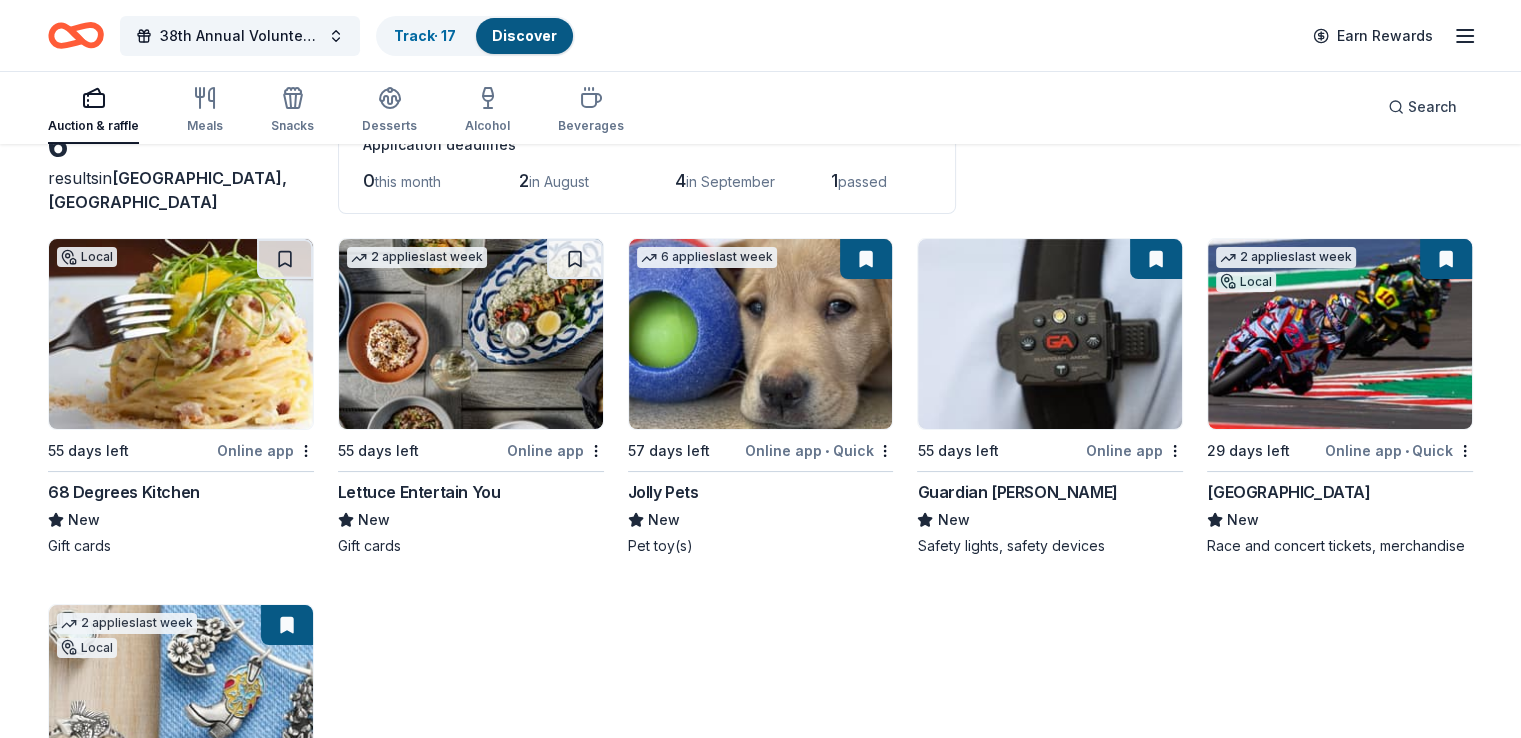 click on "Online app • Quick" at bounding box center (819, 450) 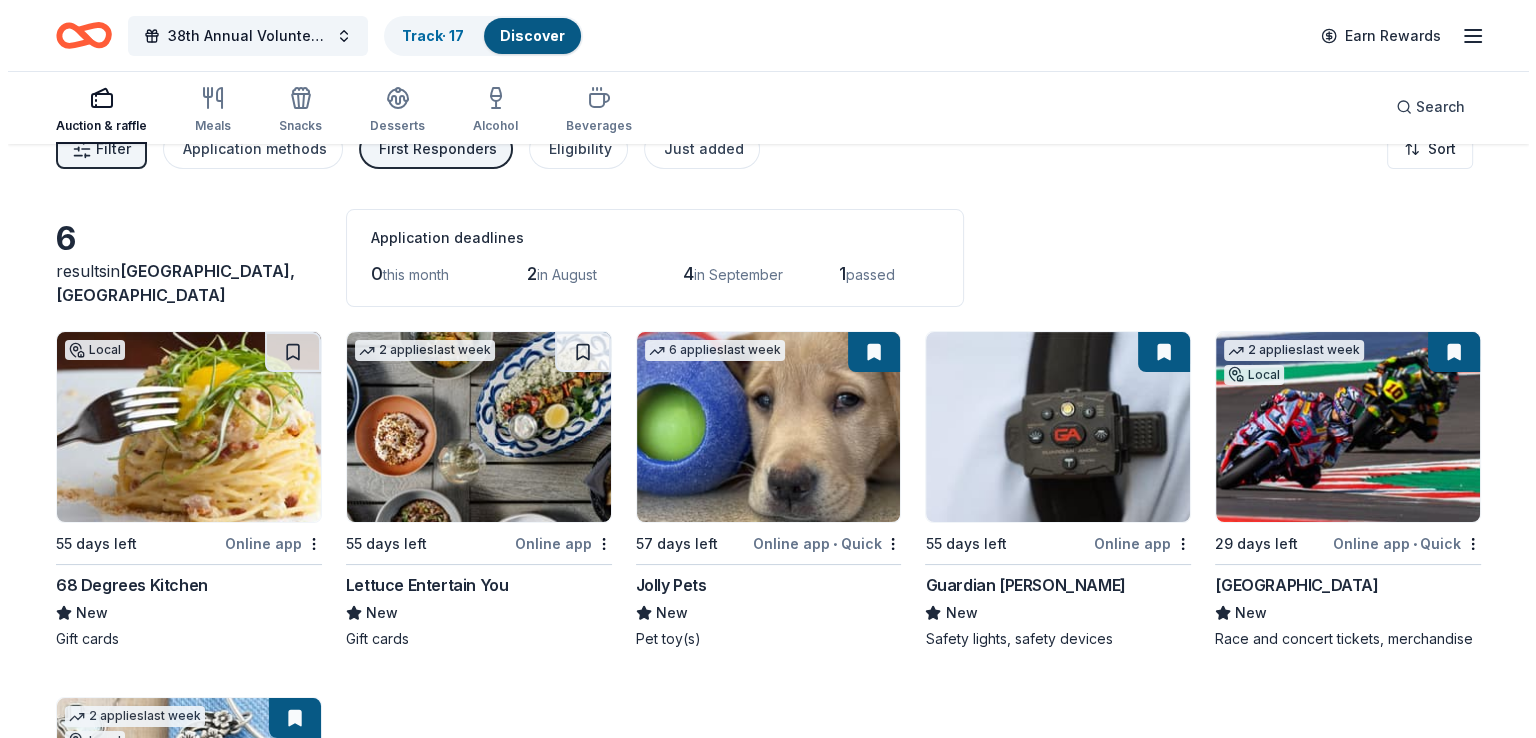 scroll, scrollTop: 0, scrollLeft: 0, axis: both 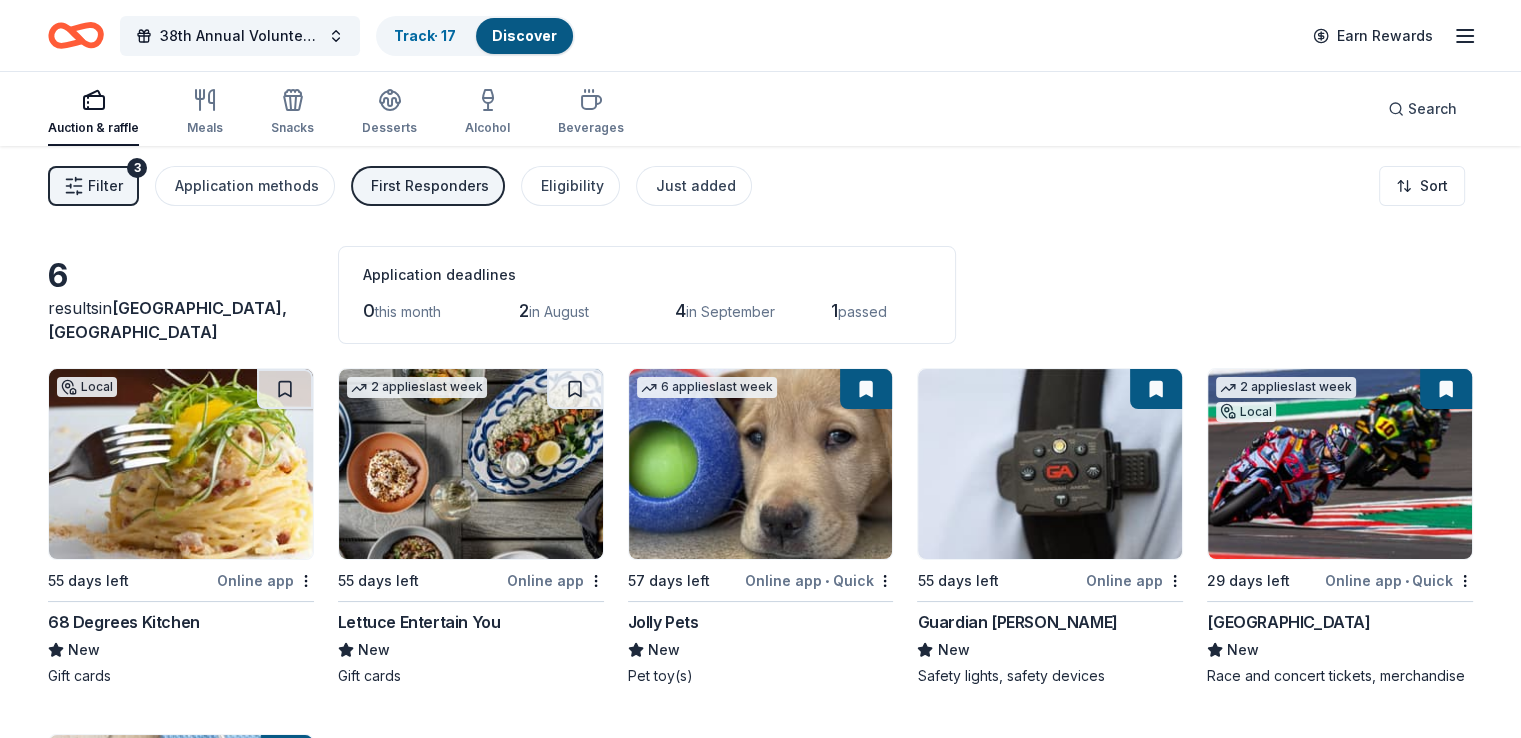 click on "Filter" at bounding box center (105, 186) 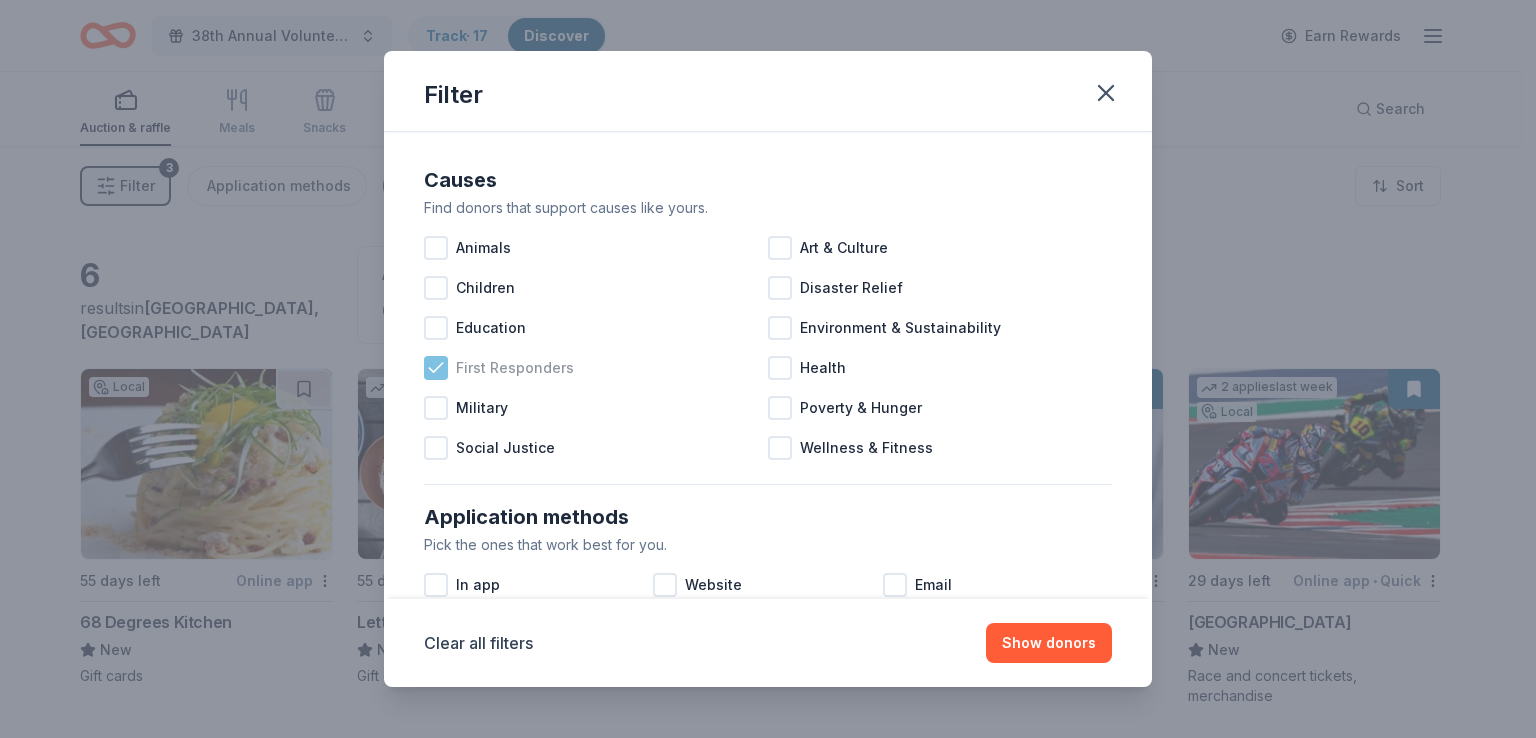 click 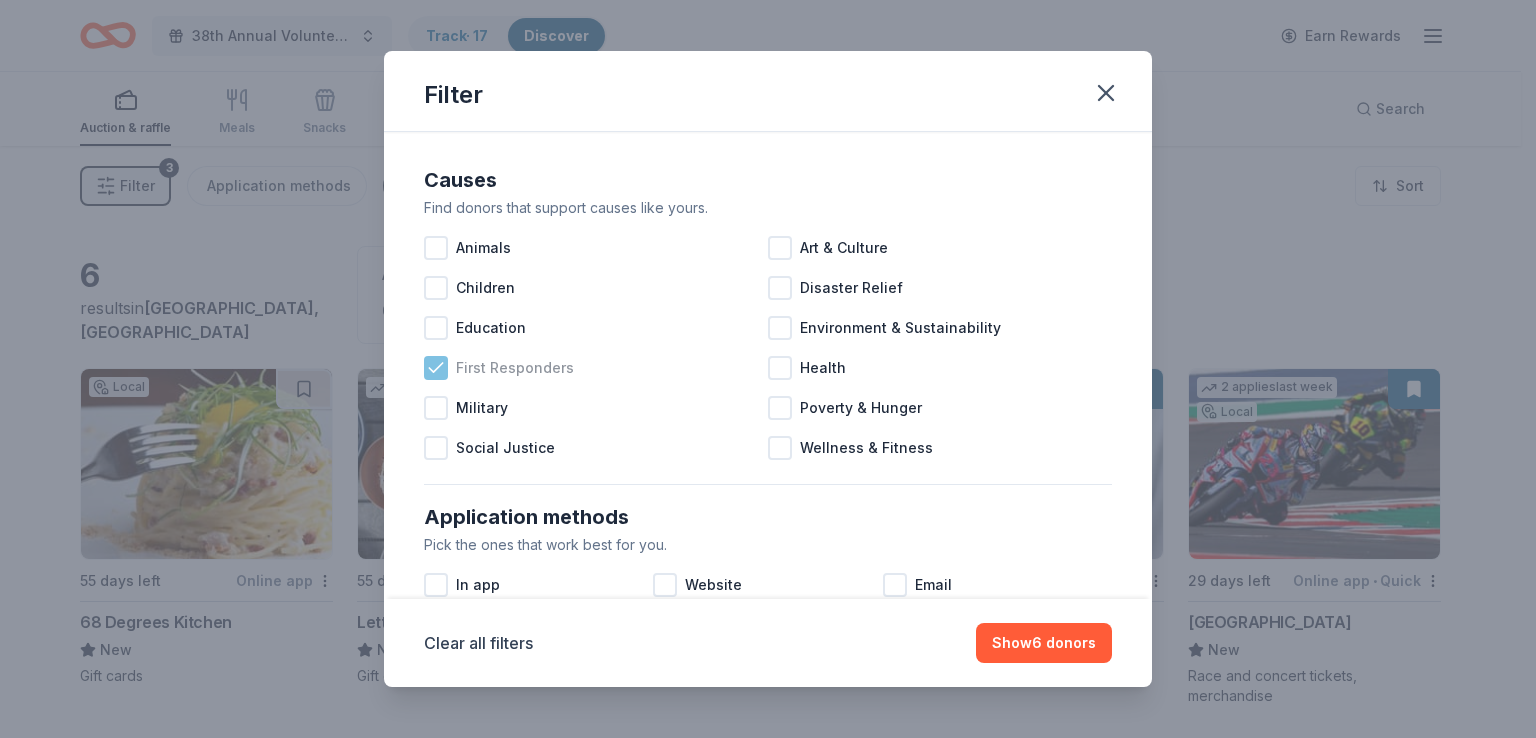 click on "First Responders" at bounding box center [515, 368] 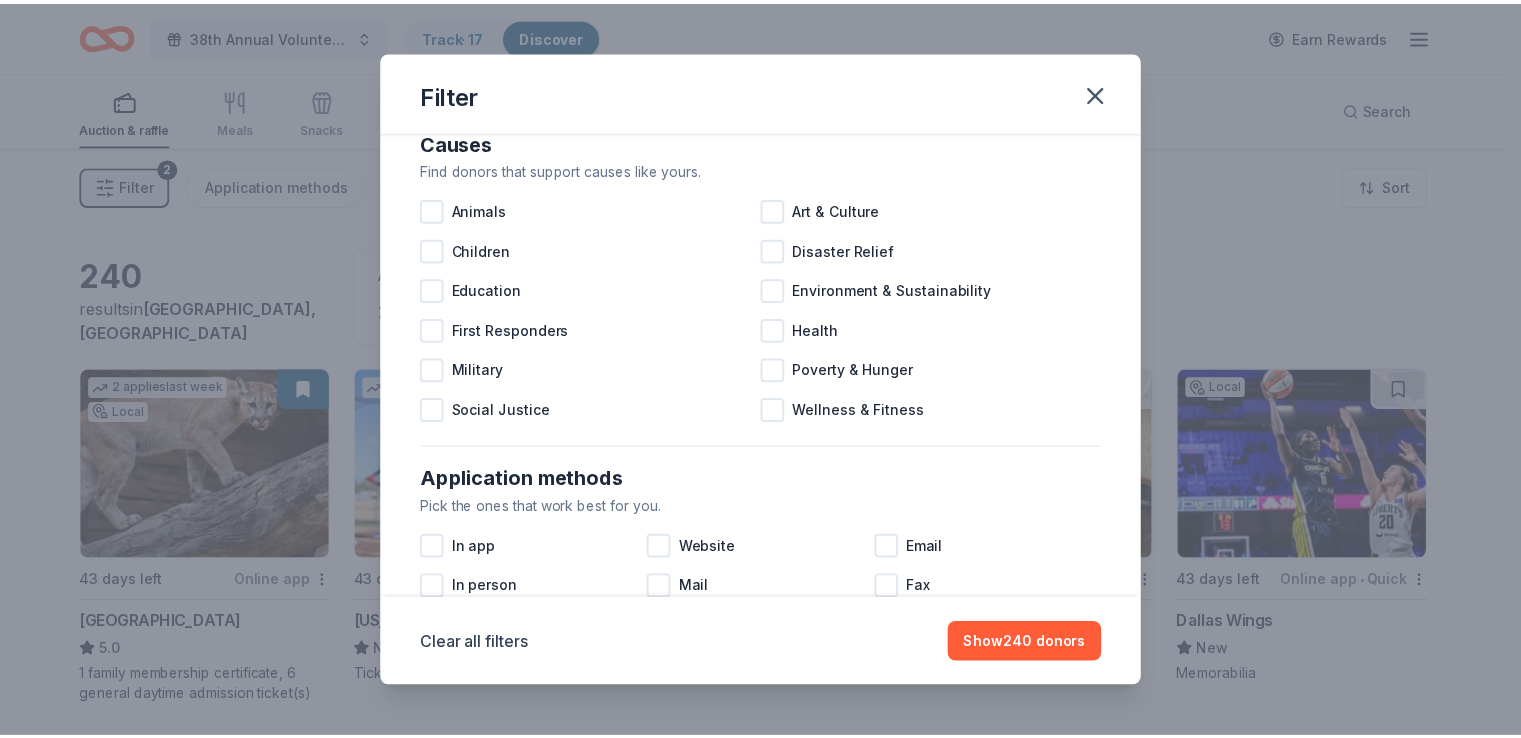 scroll, scrollTop: 0, scrollLeft: 0, axis: both 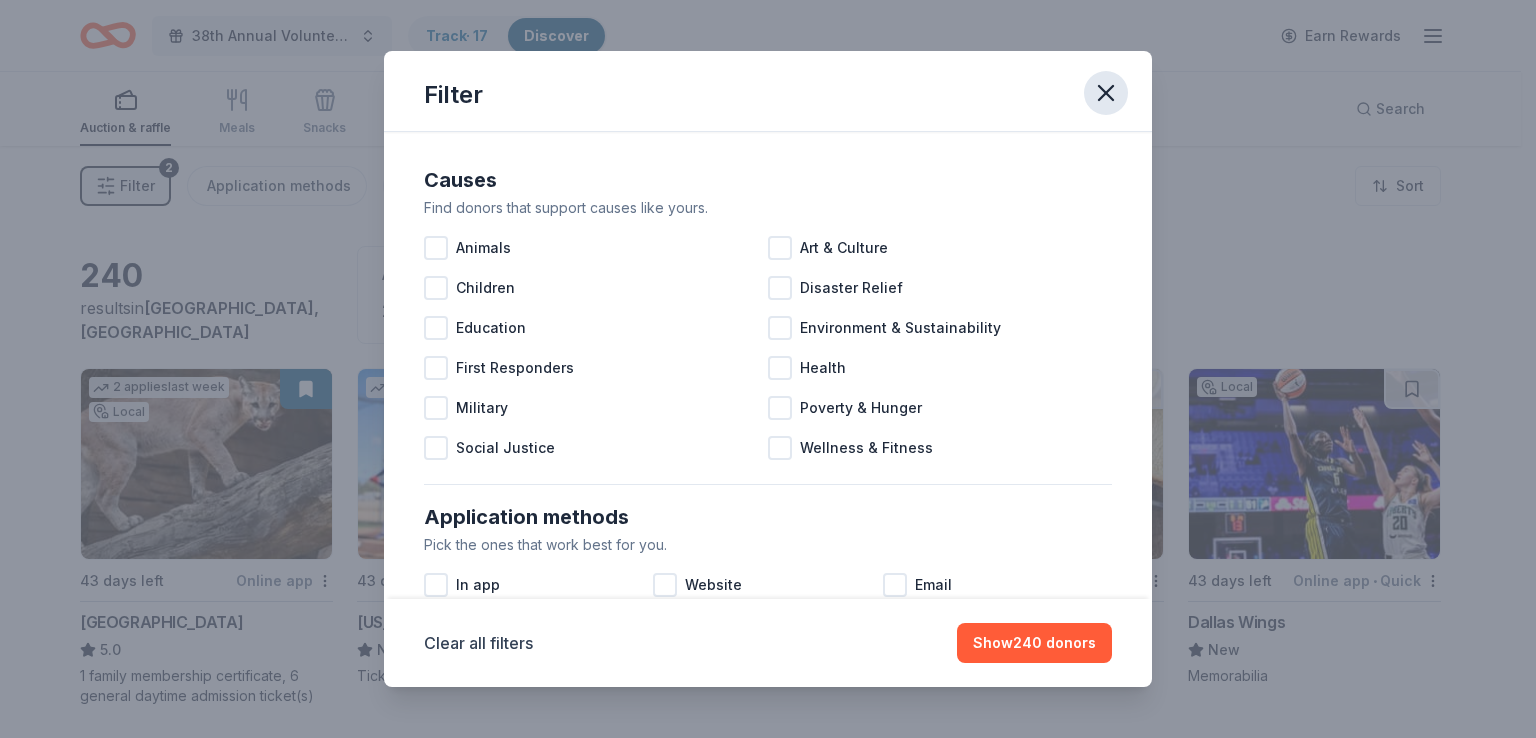 click 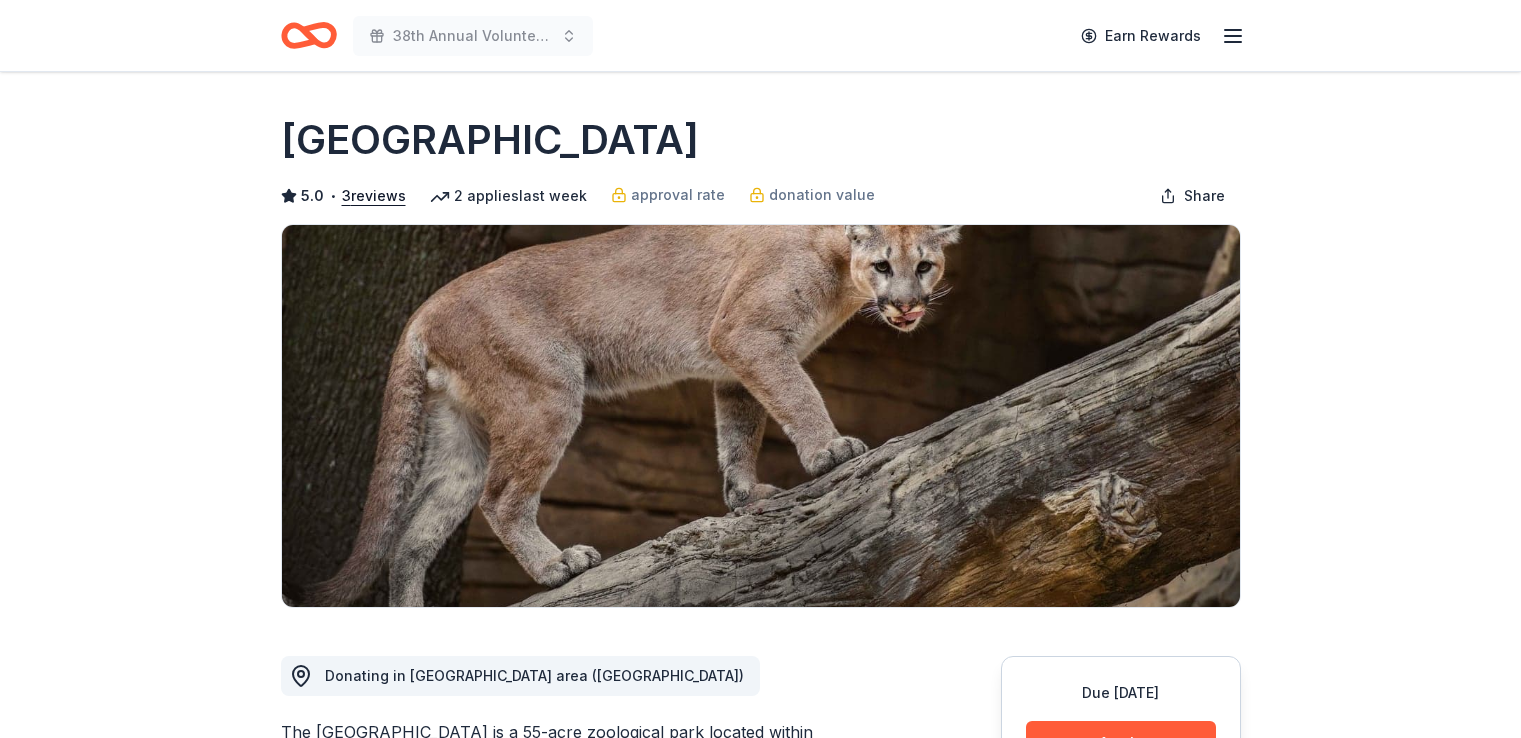scroll, scrollTop: 0, scrollLeft: 0, axis: both 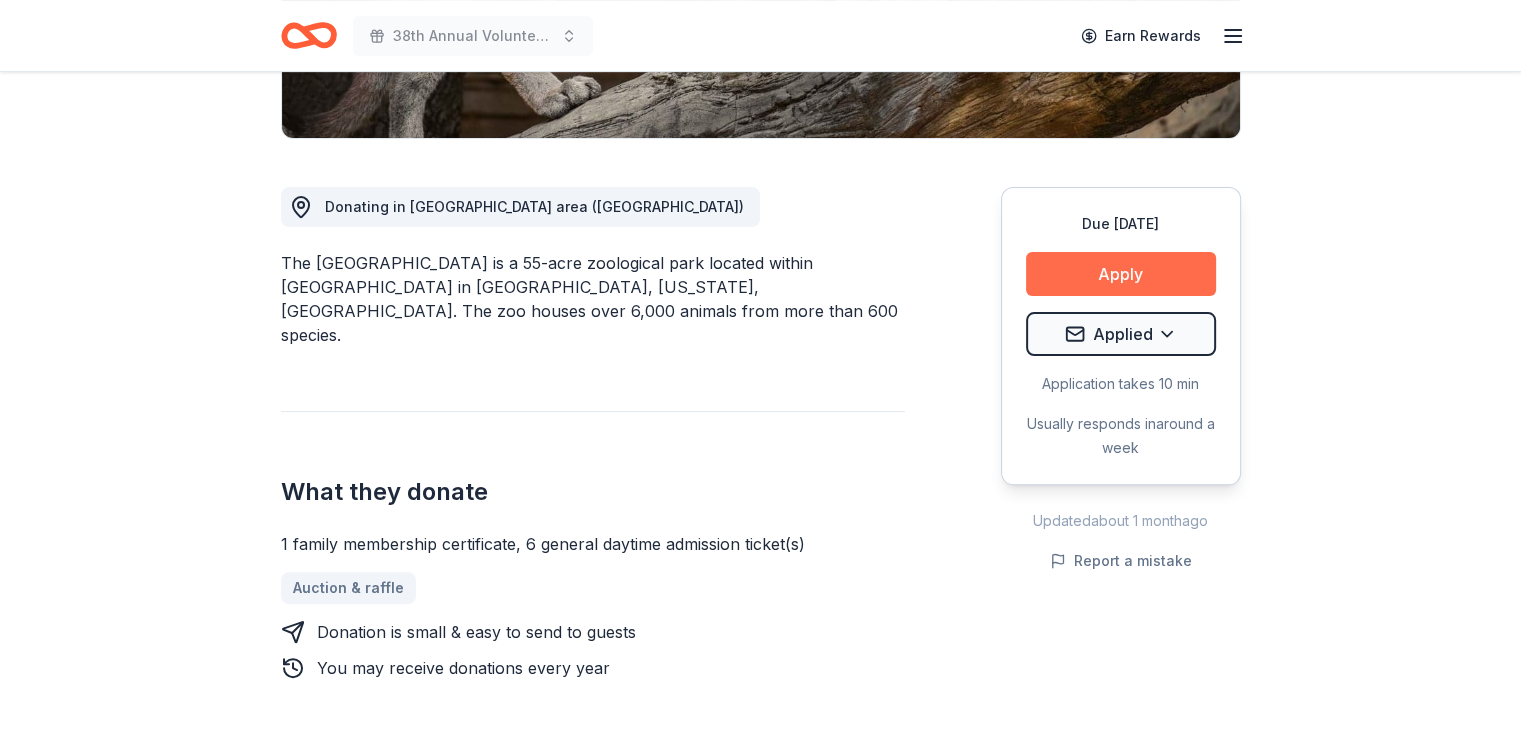 click on "Apply" at bounding box center [1121, 274] 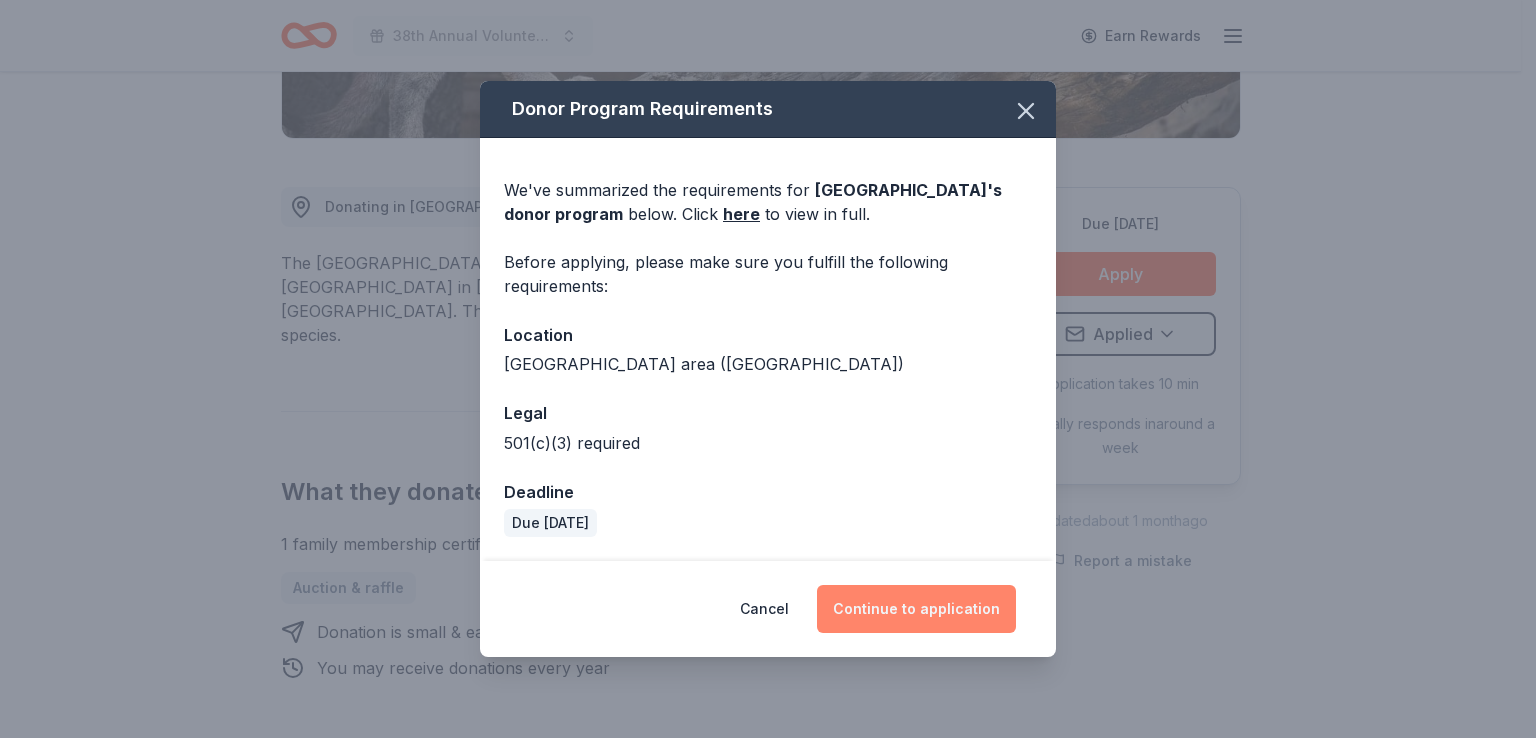 click on "Continue to application" at bounding box center (916, 609) 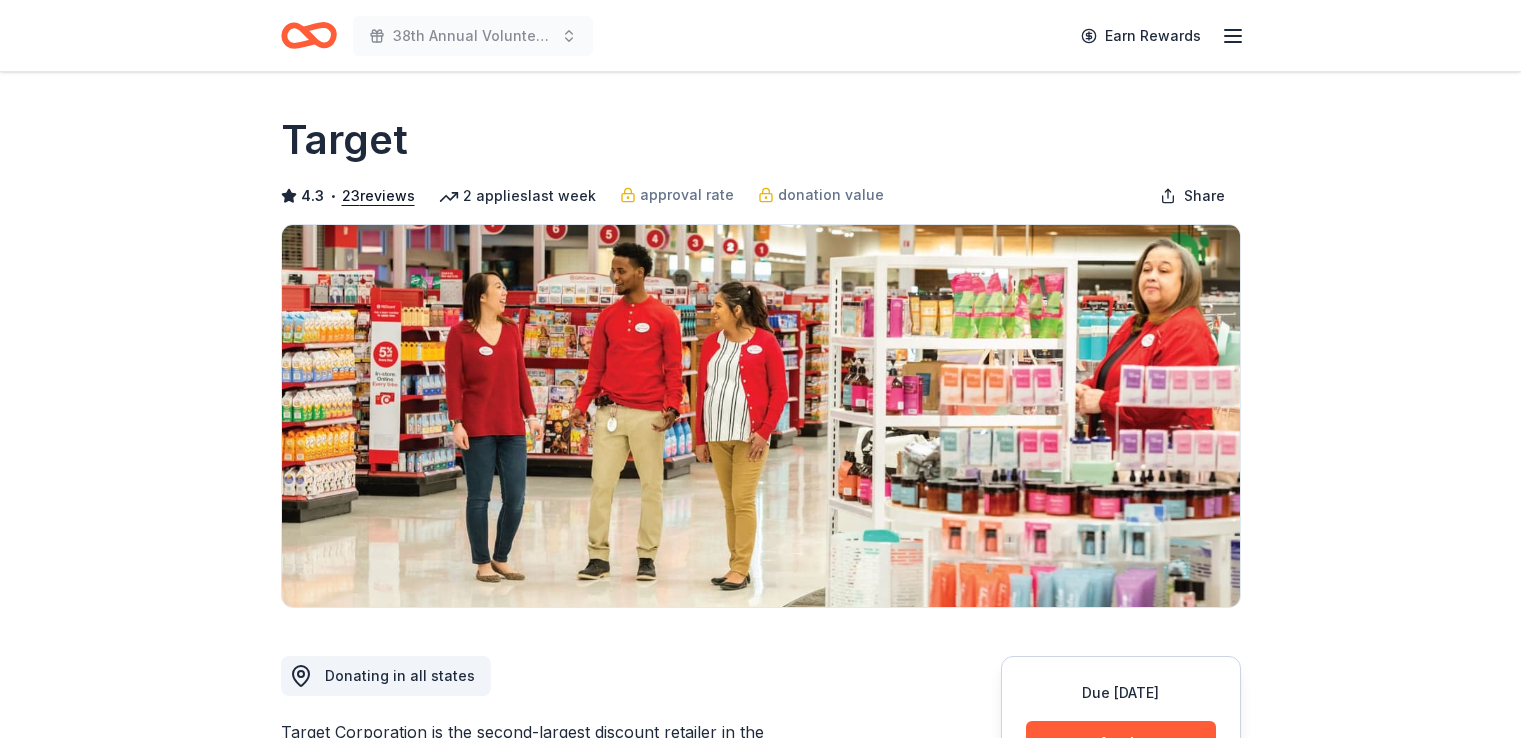 scroll, scrollTop: 0, scrollLeft: 0, axis: both 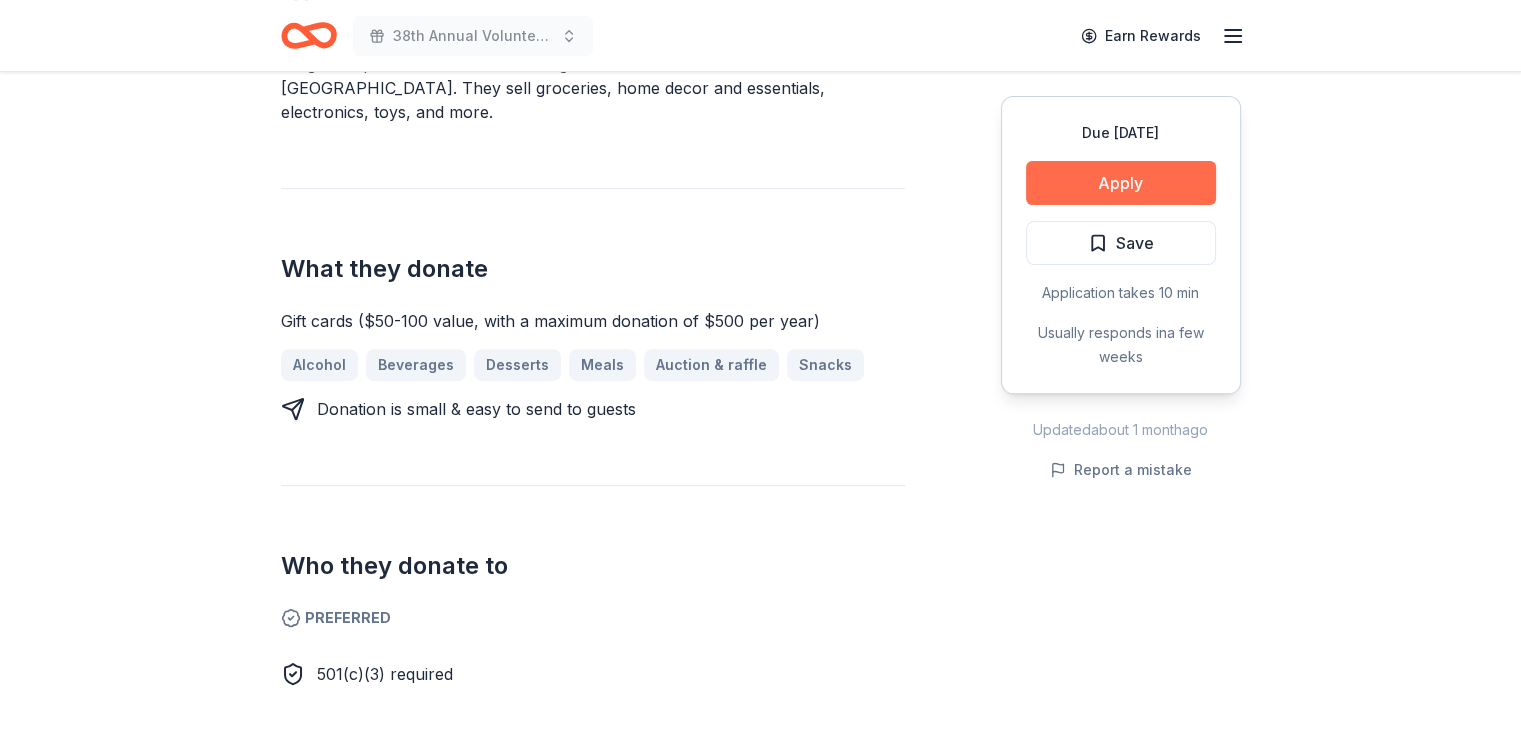 click on "Apply" at bounding box center (1121, 183) 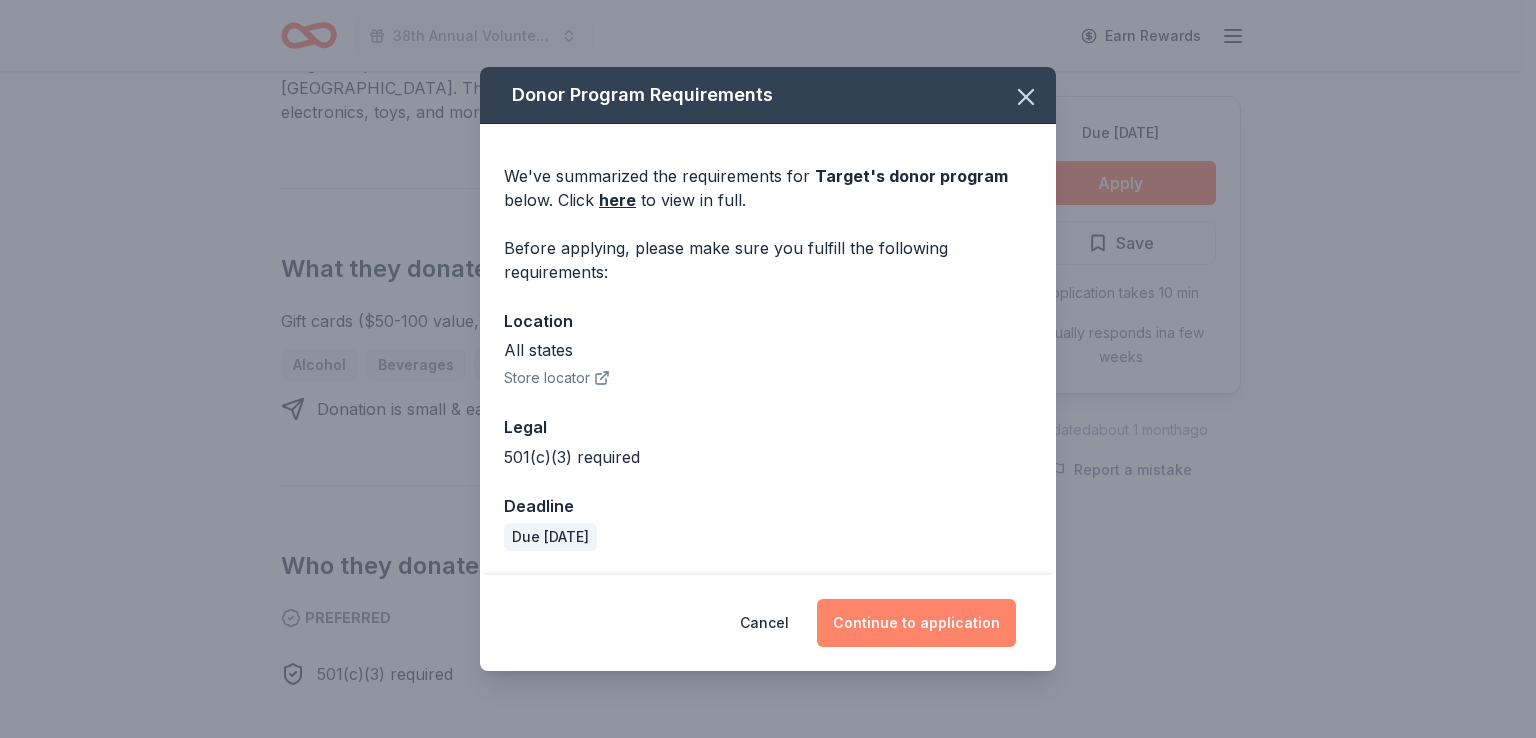 click on "Continue to application" at bounding box center (916, 623) 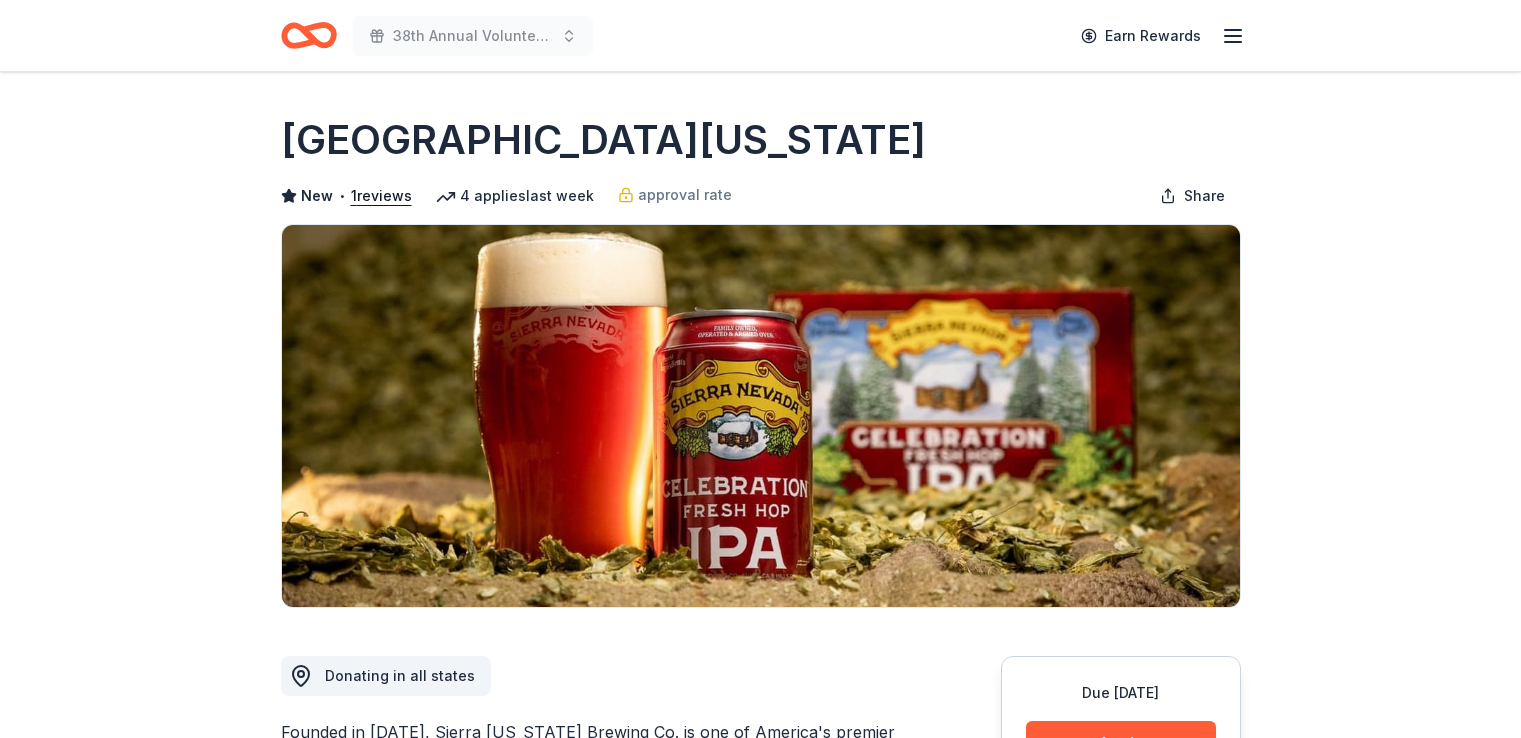 scroll, scrollTop: 0, scrollLeft: 0, axis: both 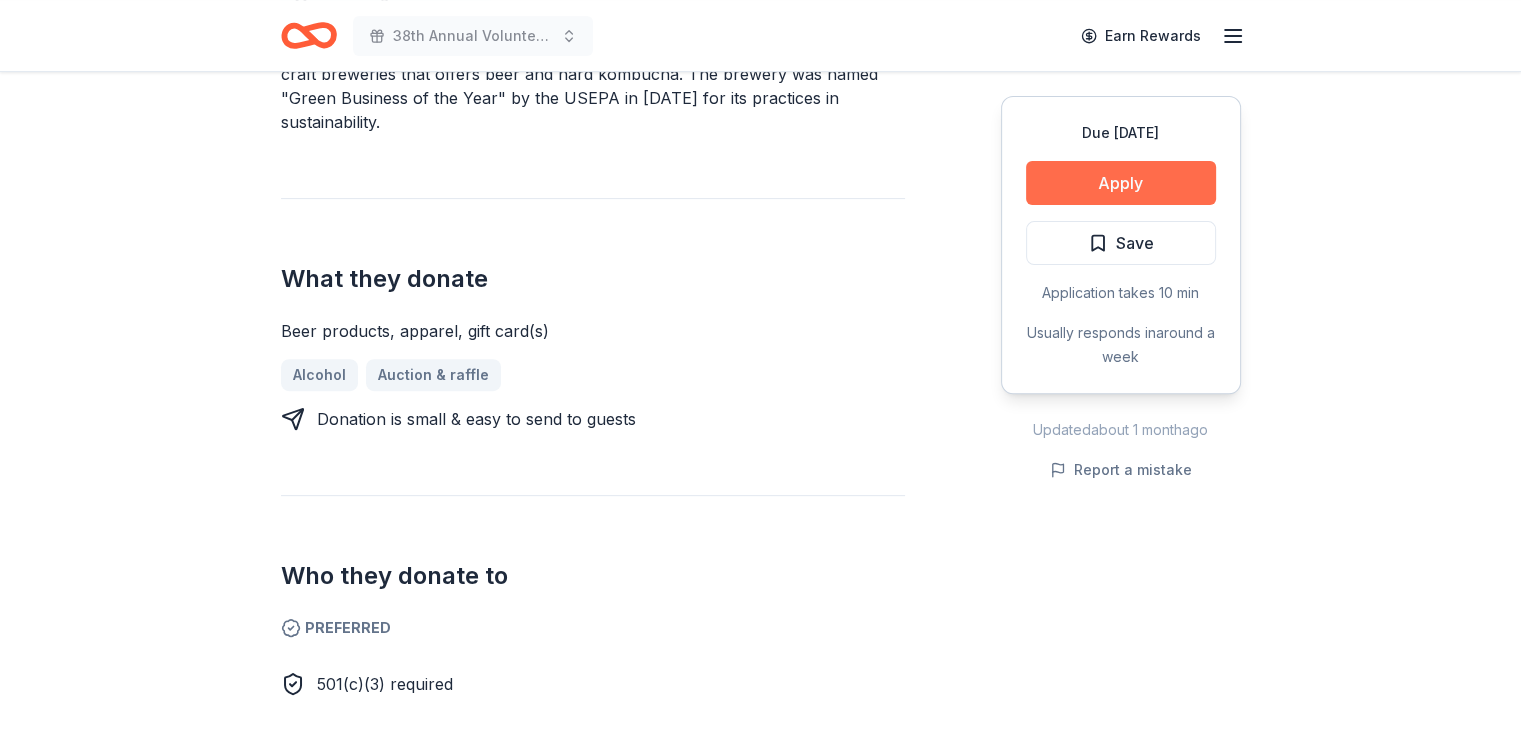 click on "Apply" at bounding box center [1121, 183] 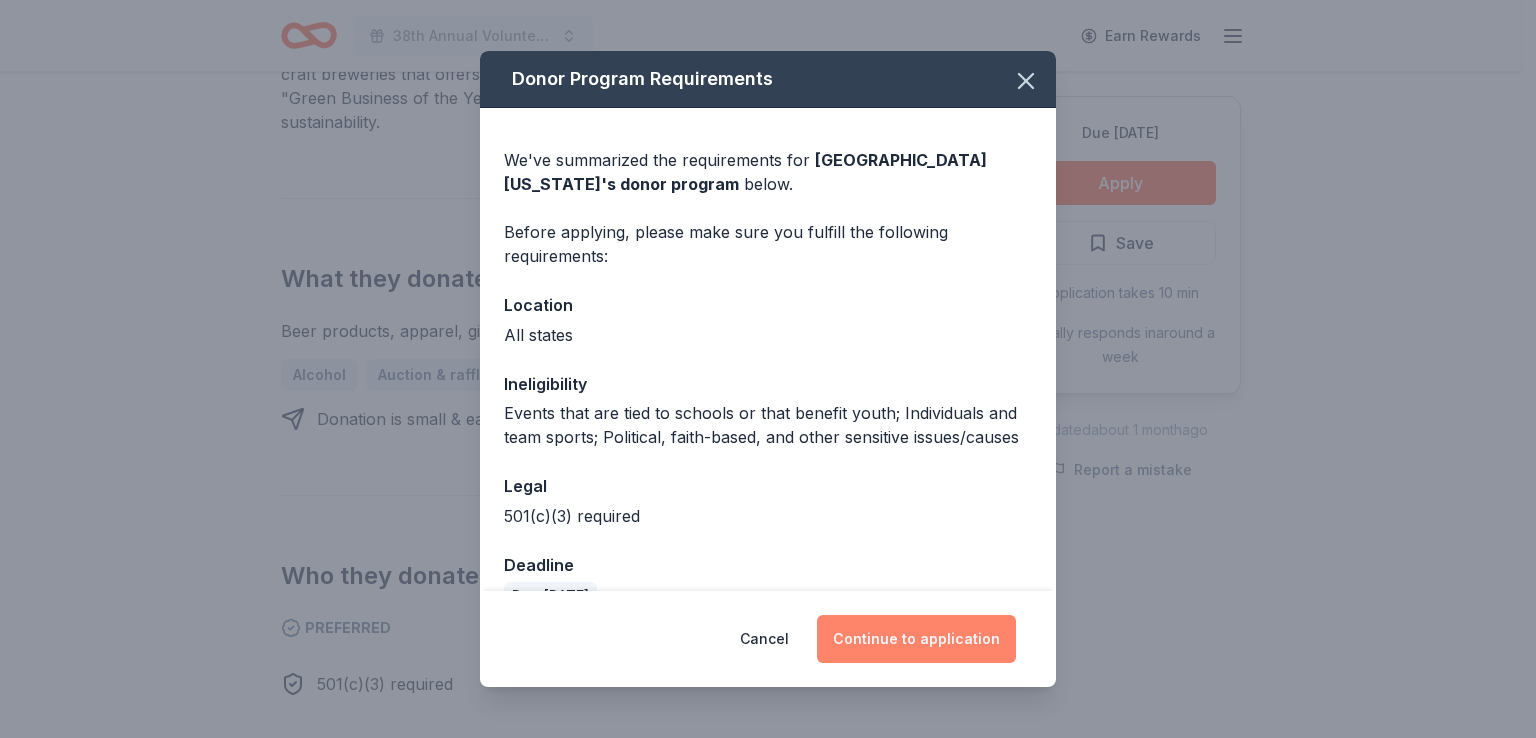 click on "Continue to application" at bounding box center (916, 639) 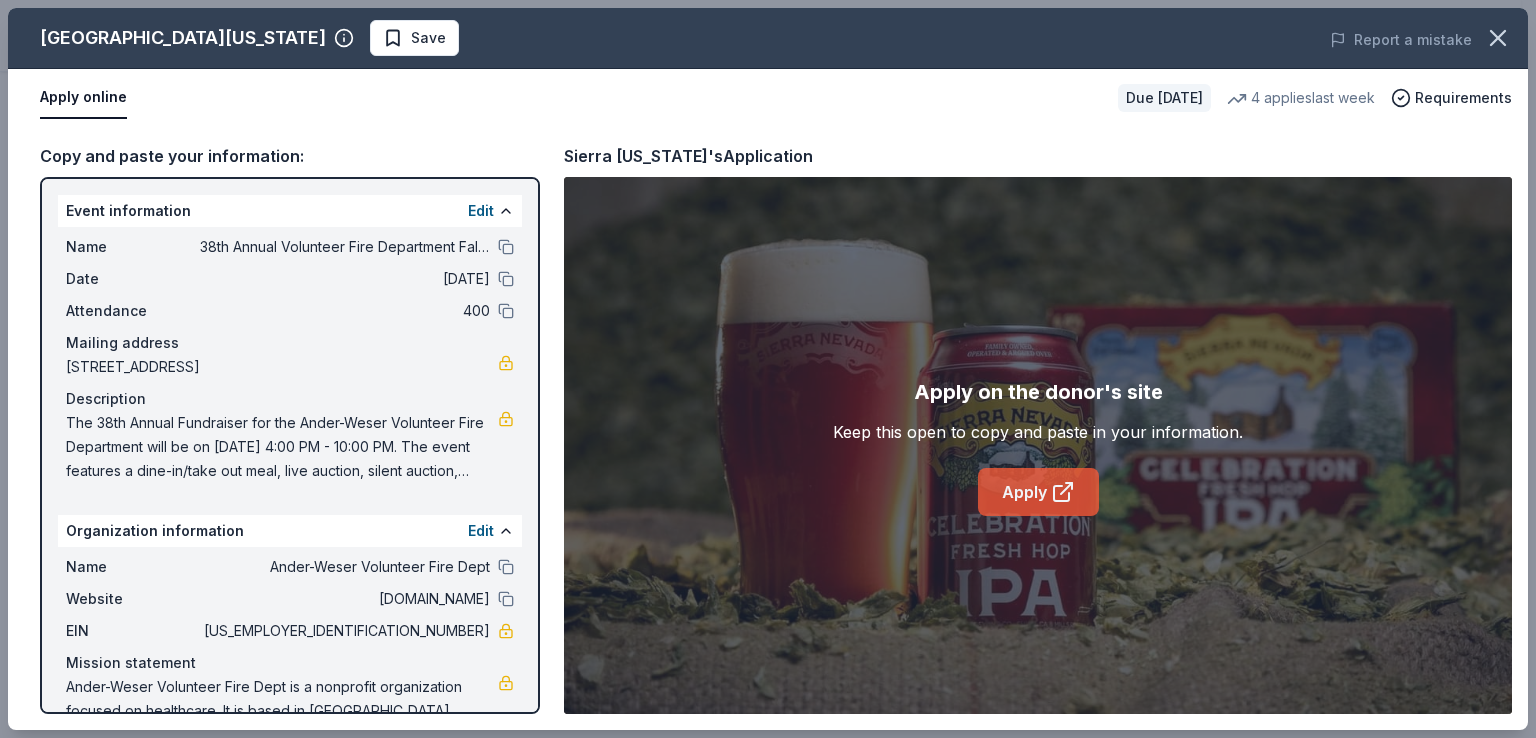 click on "Apply" at bounding box center (1038, 492) 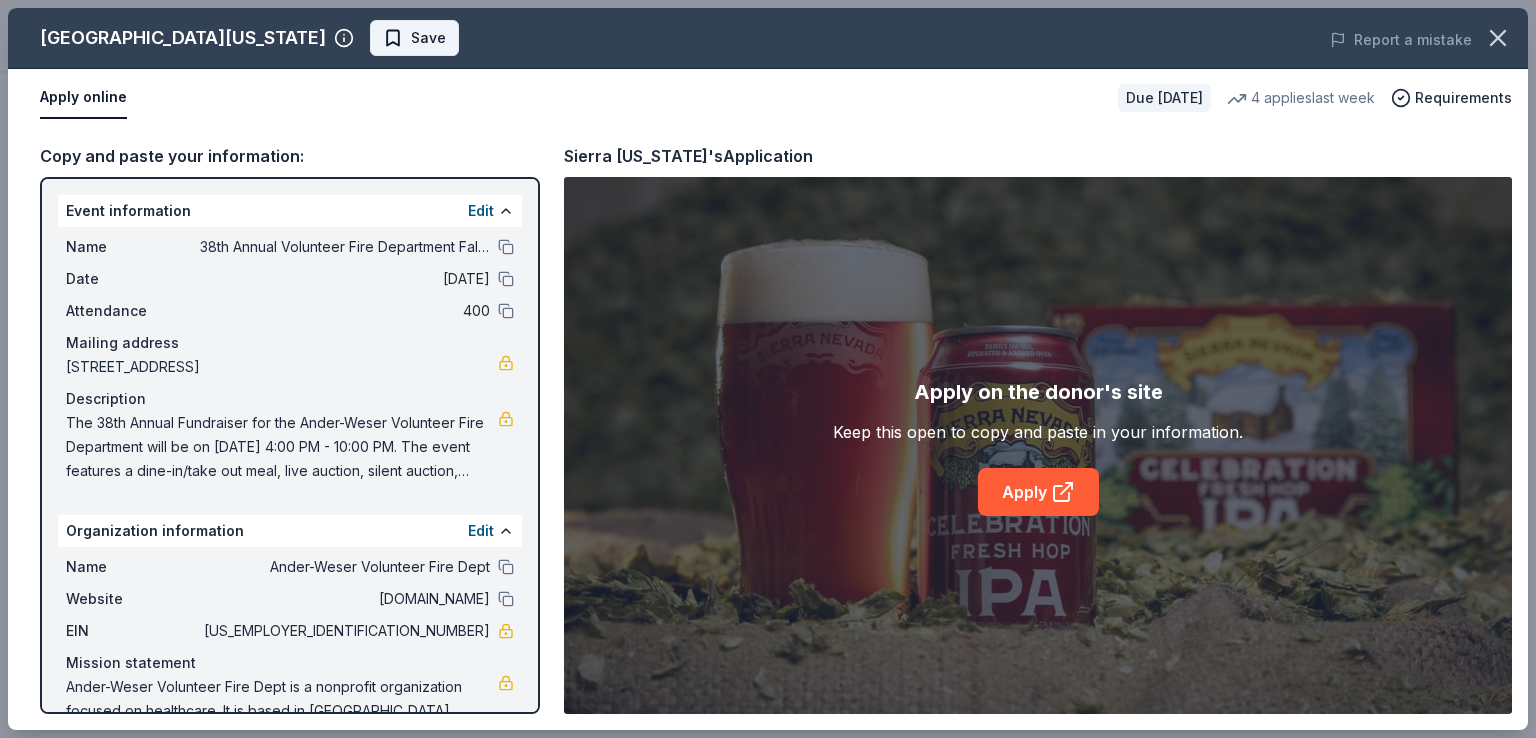 click on "Save" at bounding box center (428, 38) 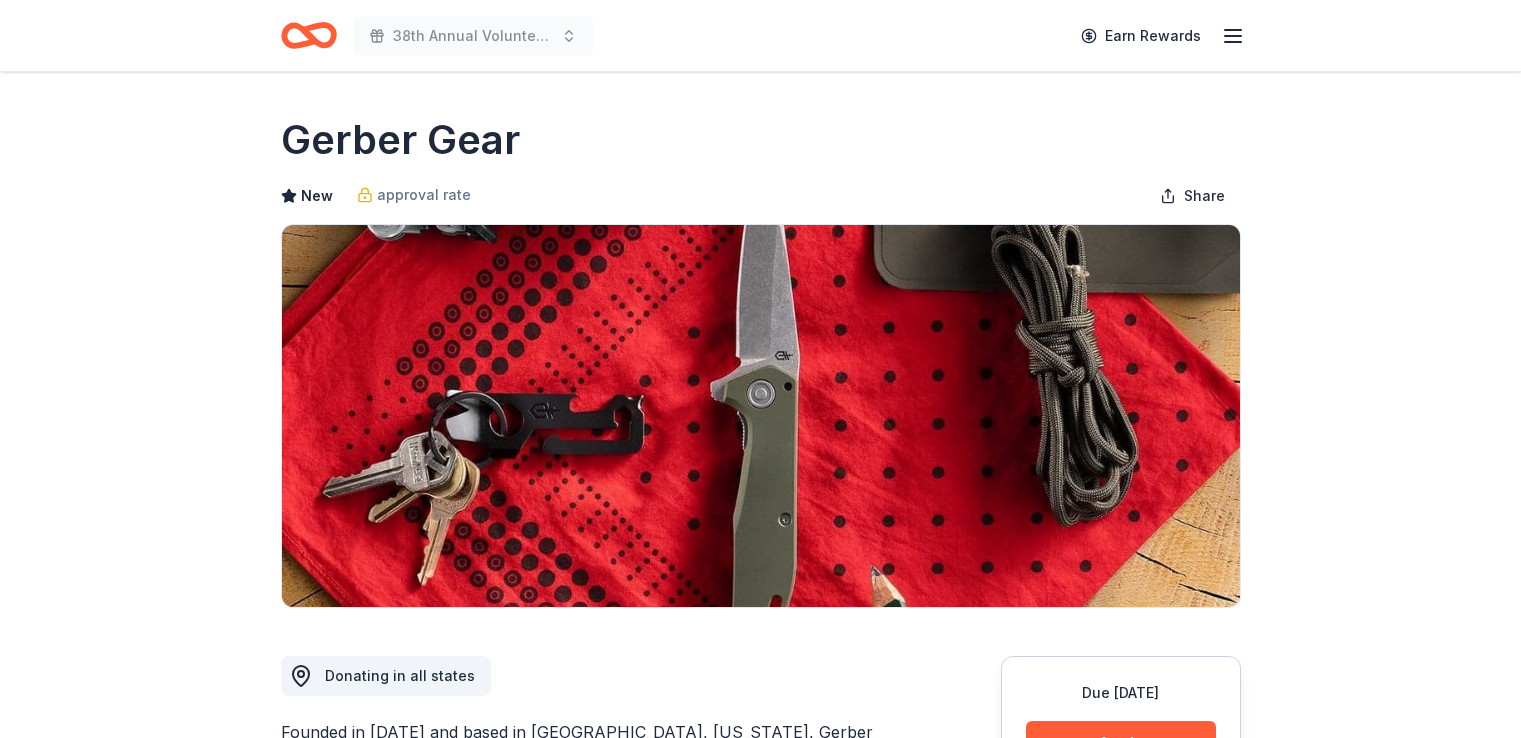 scroll, scrollTop: 0, scrollLeft: 0, axis: both 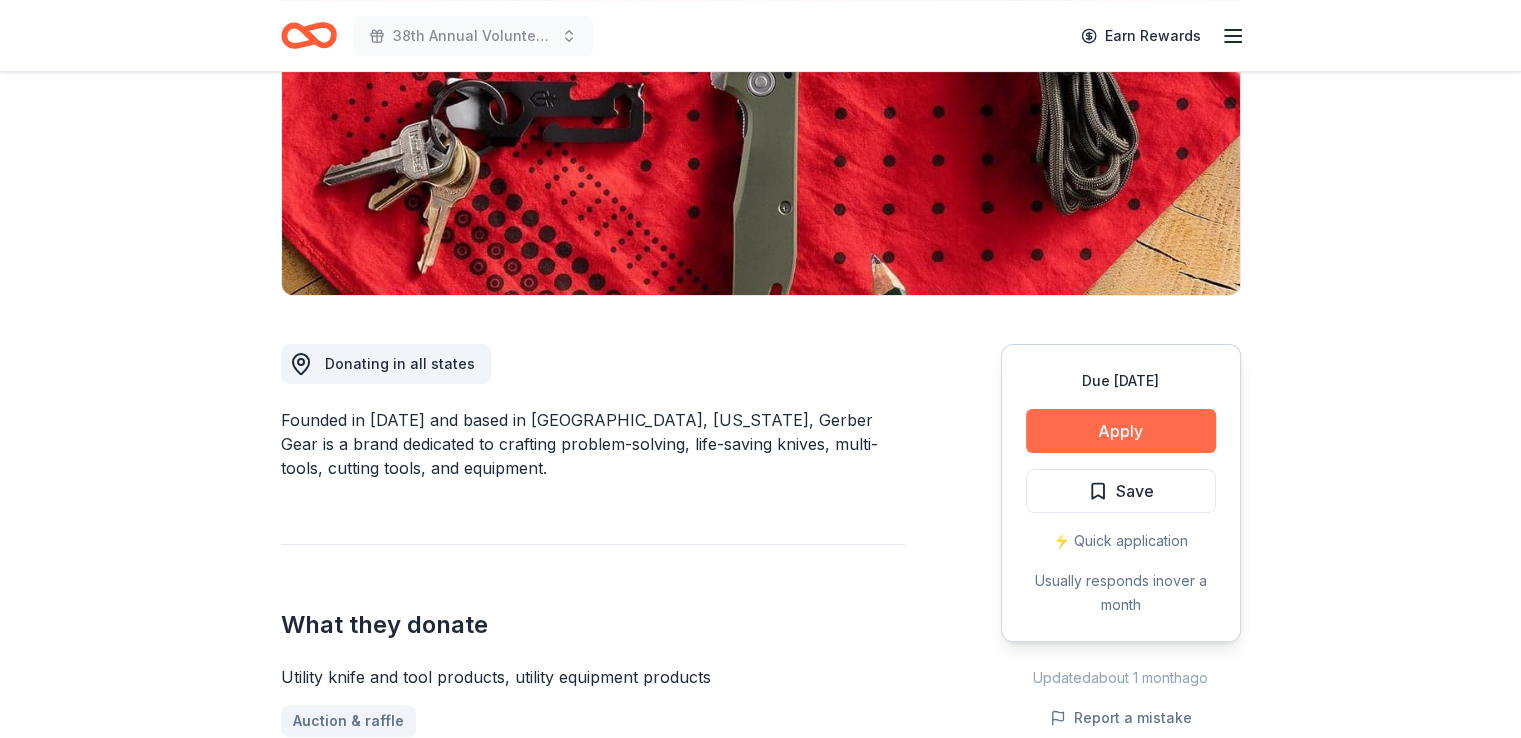 click on "Apply" at bounding box center [1121, 431] 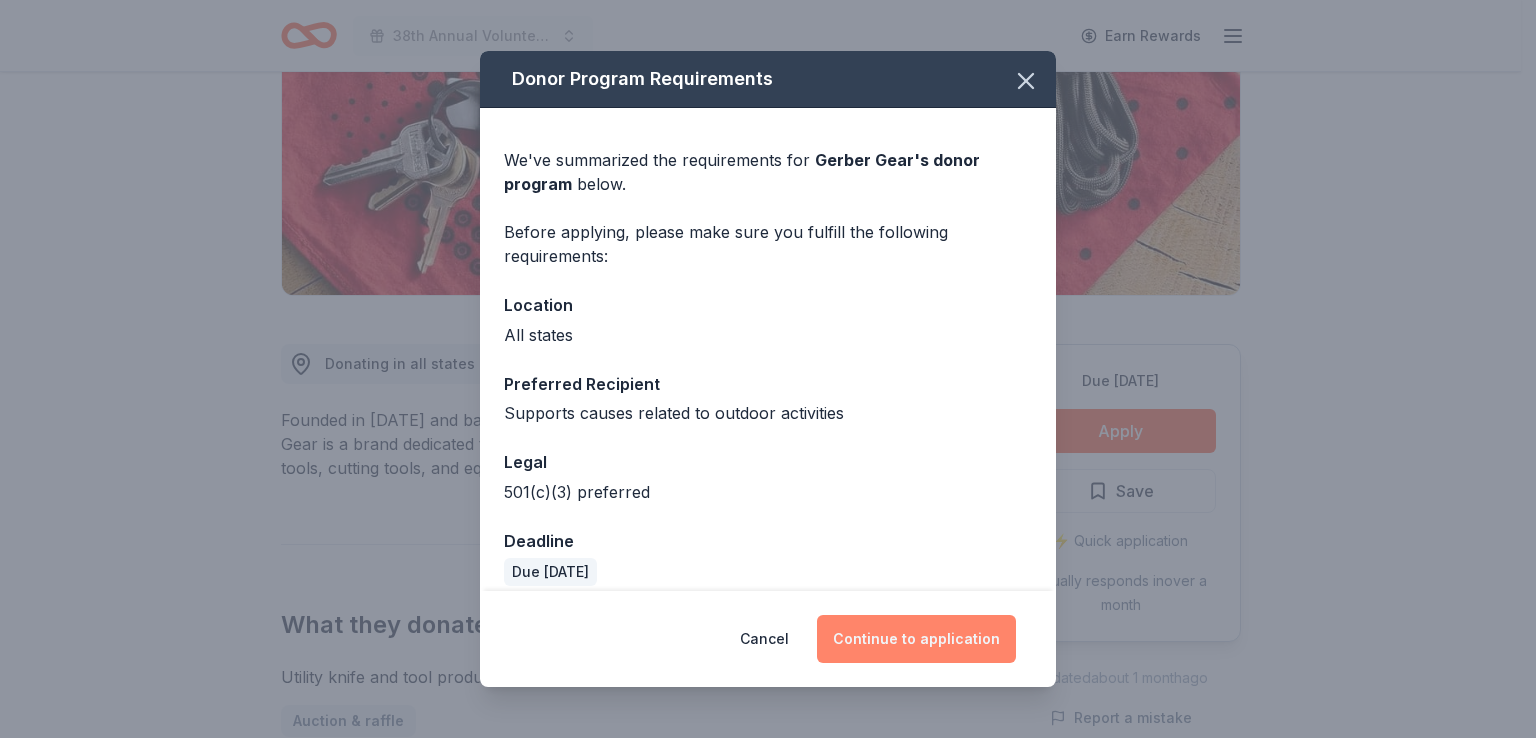 click on "Continue to application" at bounding box center [916, 639] 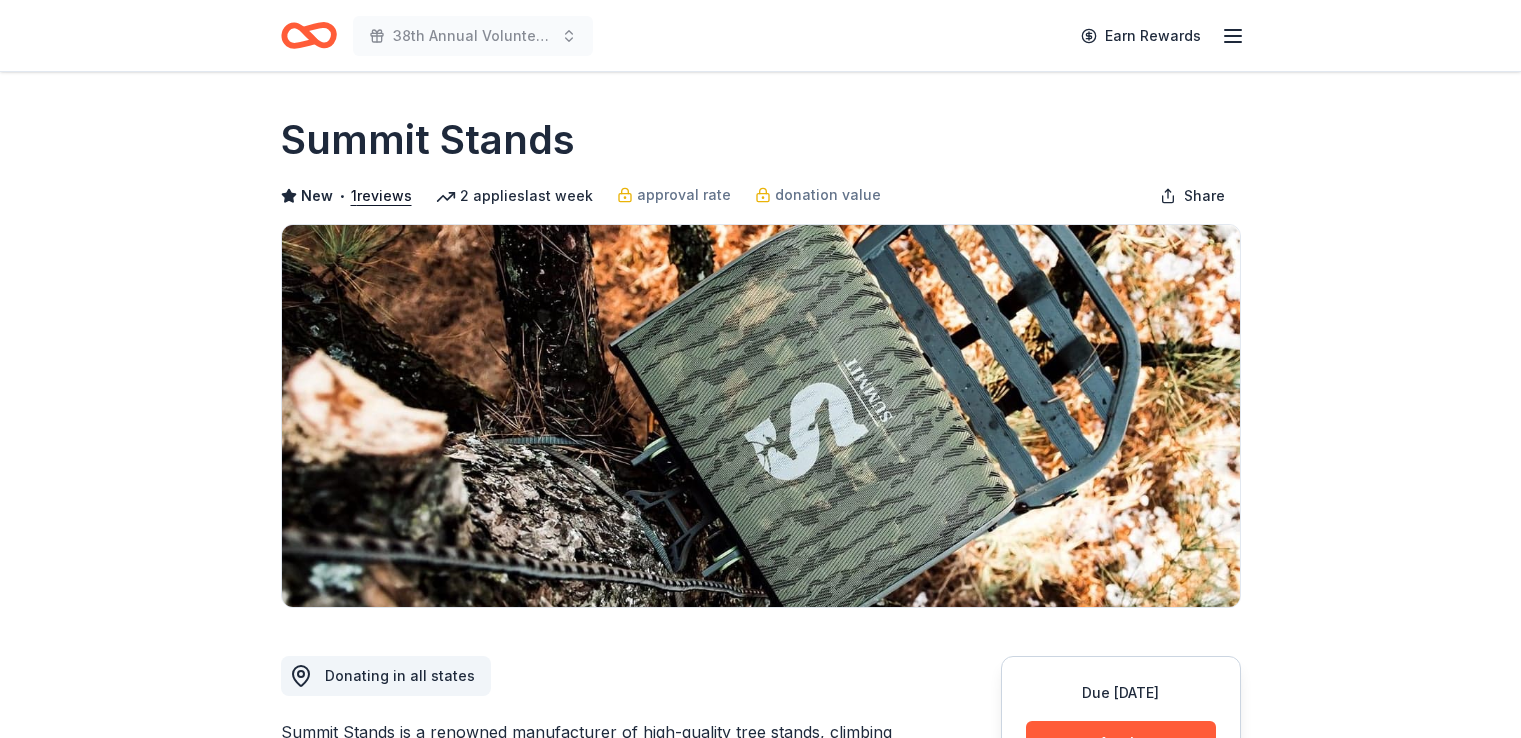 scroll, scrollTop: 0, scrollLeft: 0, axis: both 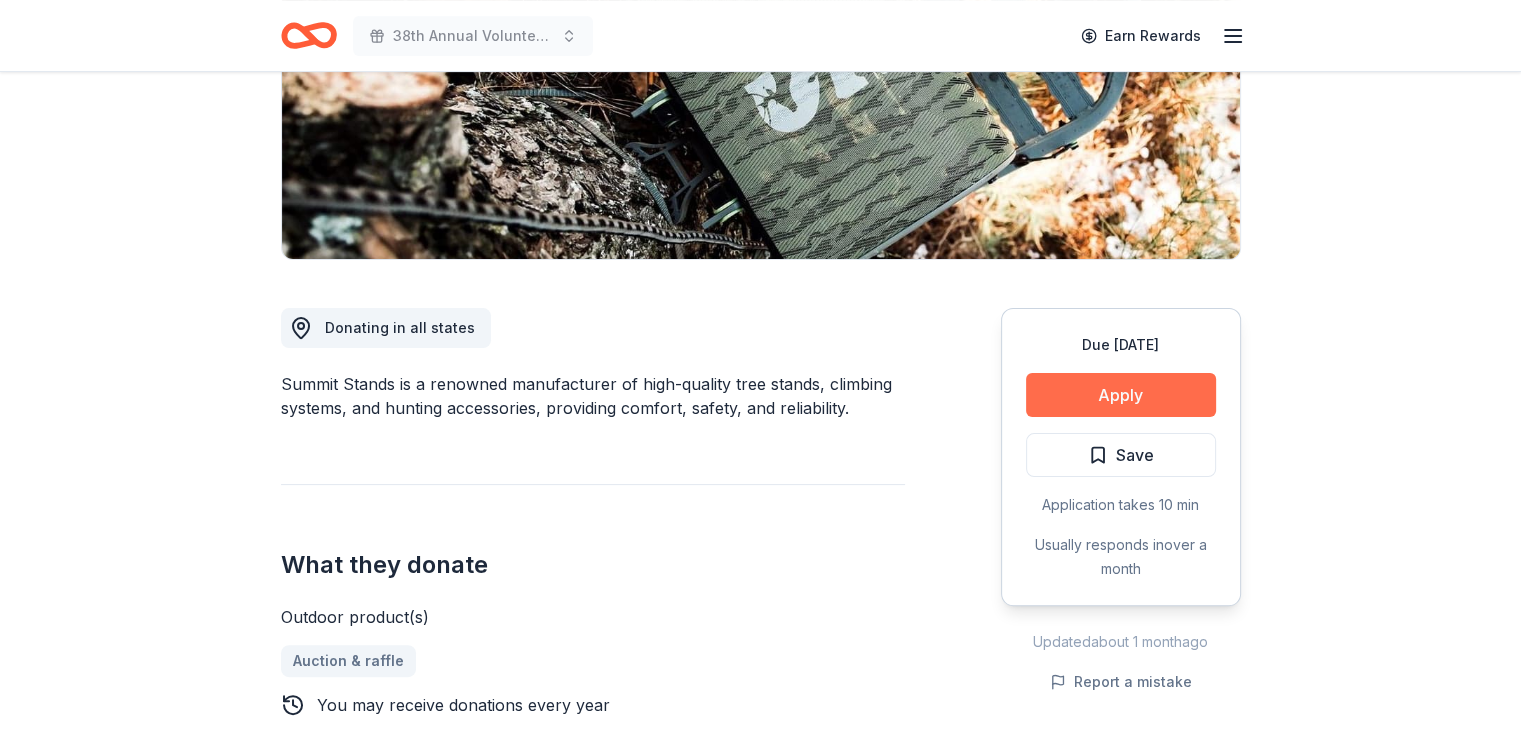 click on "Apply" at bounding box center (1121, 395) 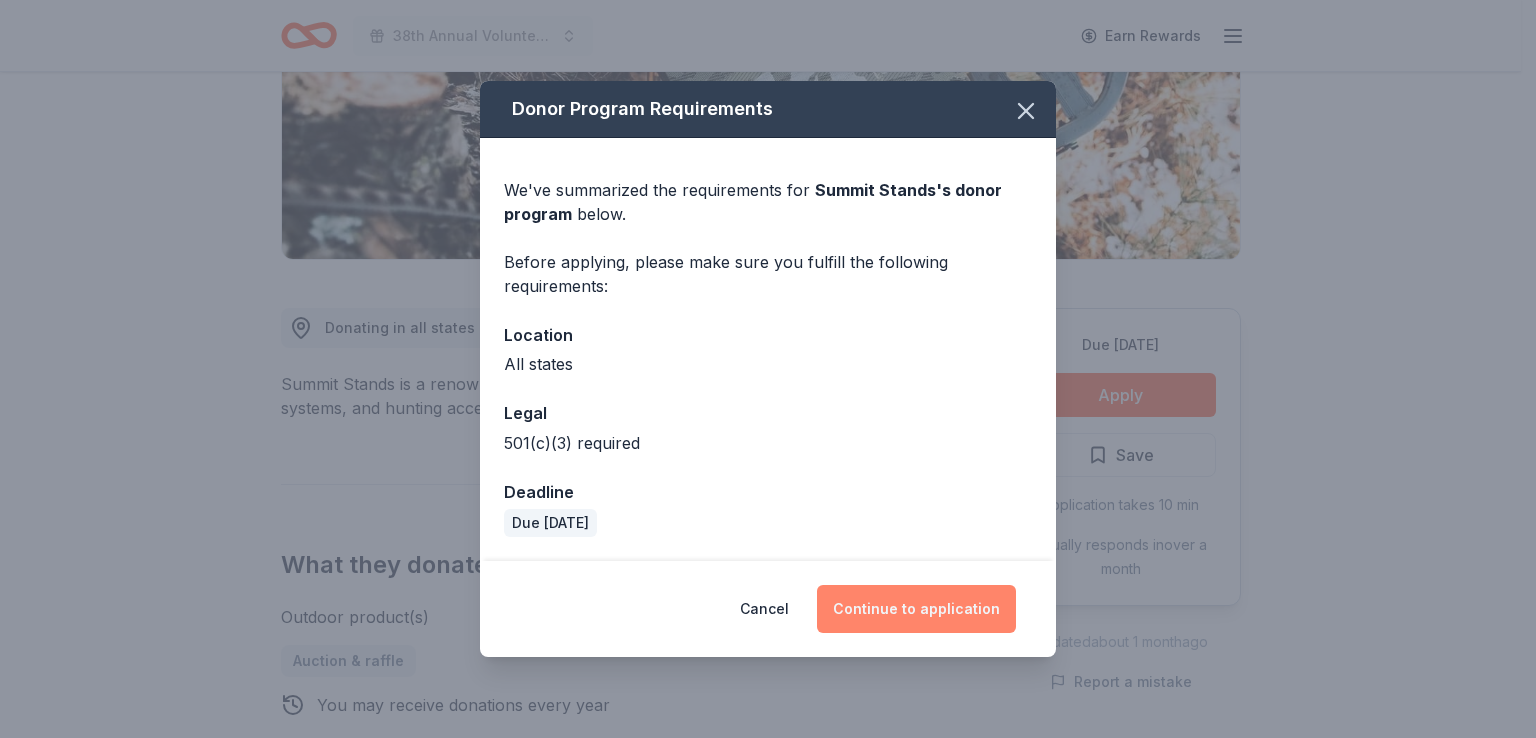 click on "Continue to application" at bounding box center [916, 609] 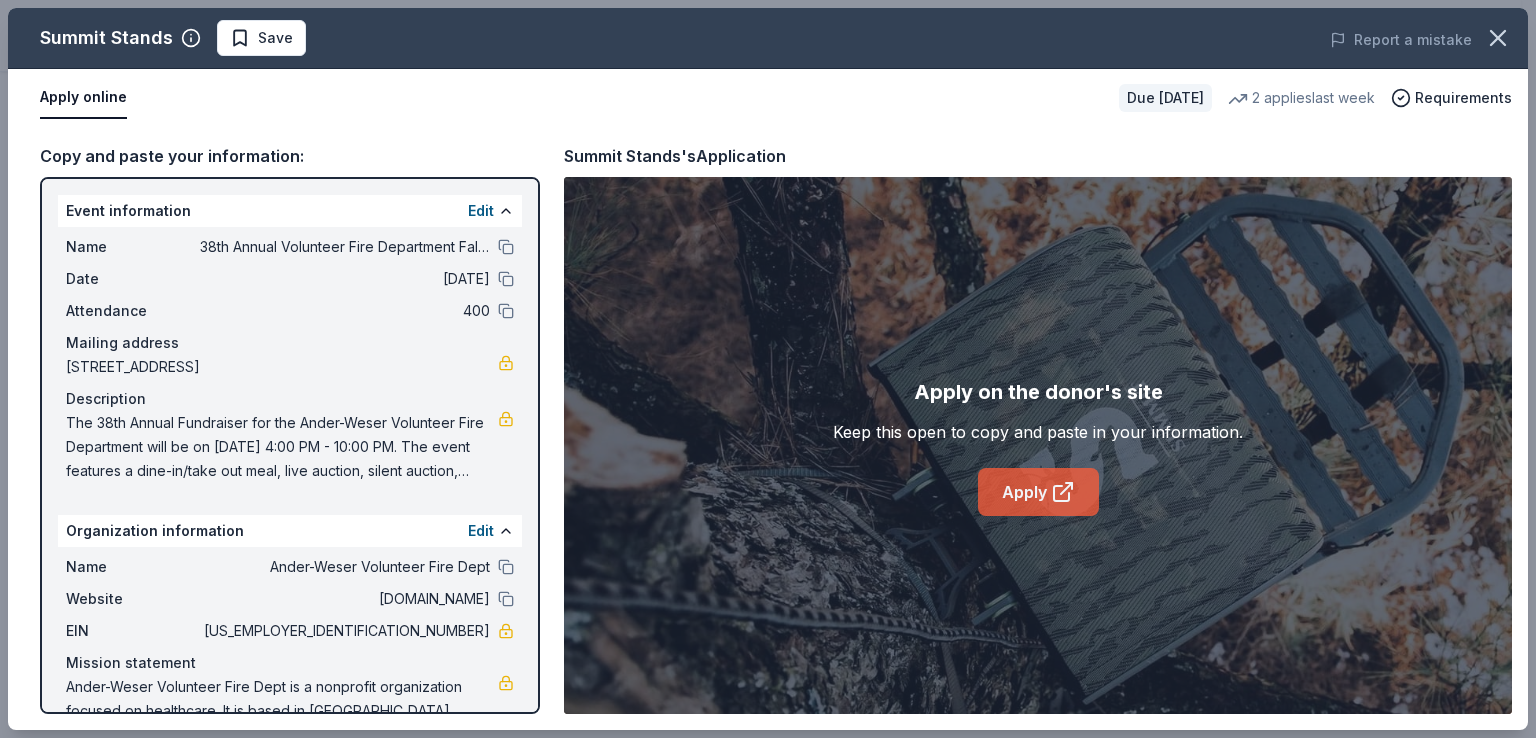 click on "Apply" at bounding box center (1038, 492) 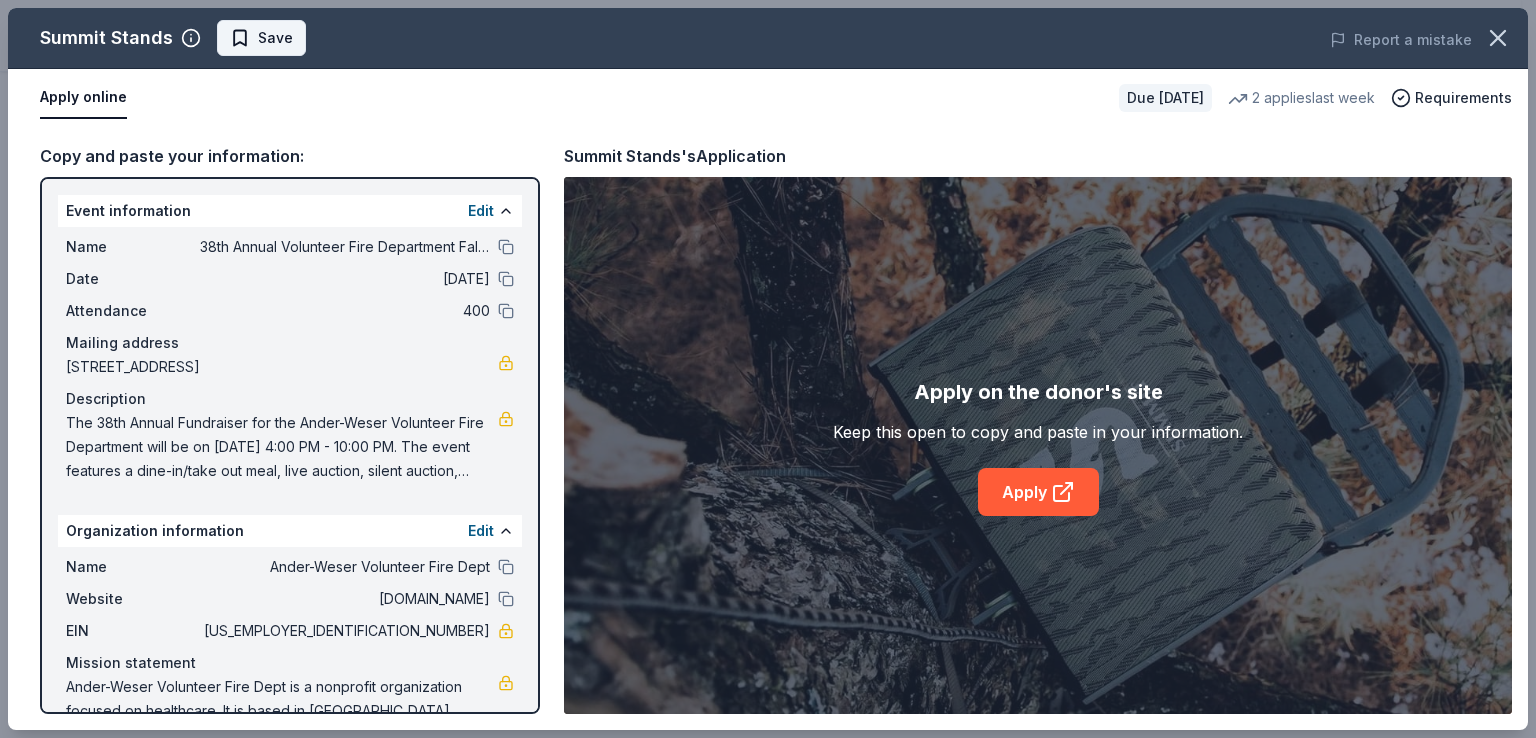 click on "Save" at bounding box center [275, 38] 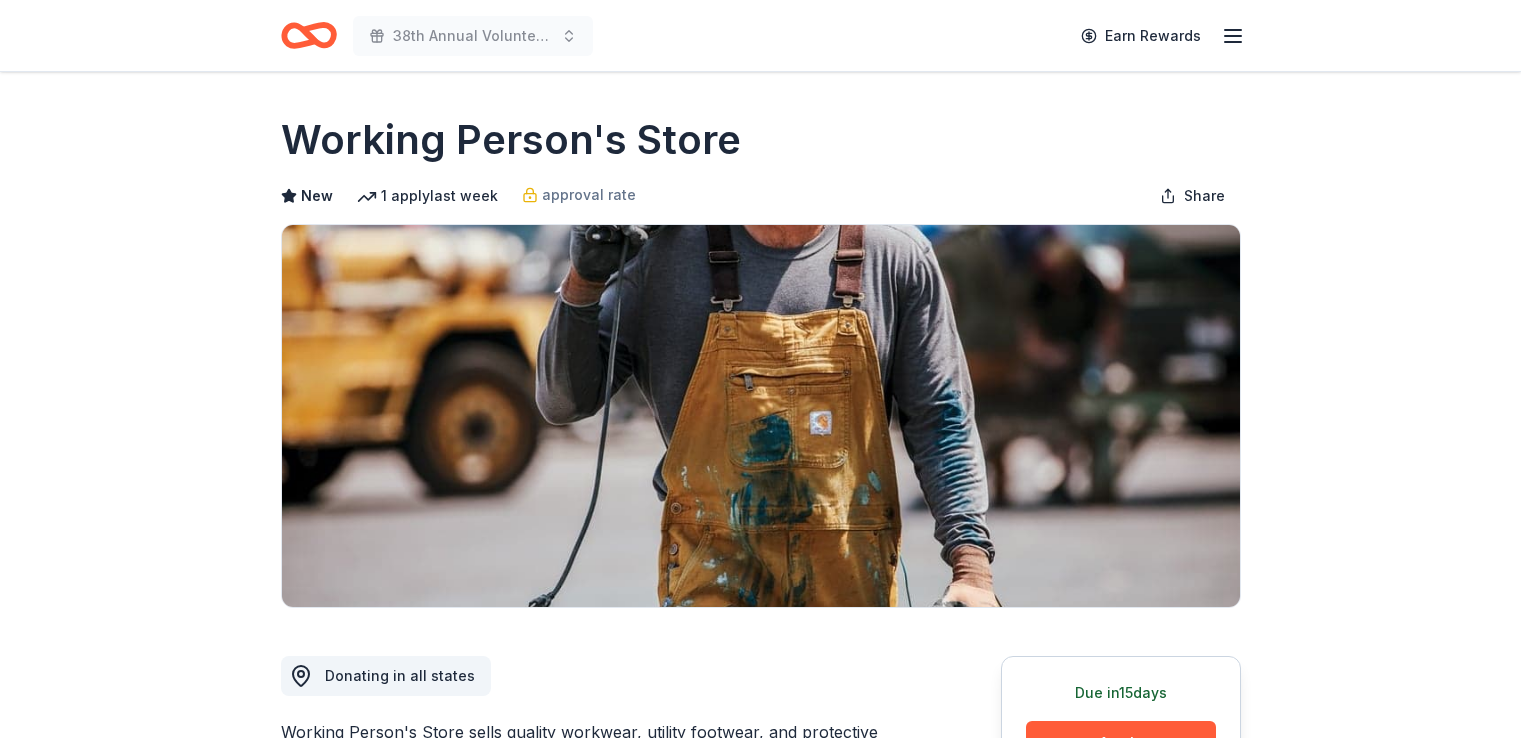 scroll, scrollTop: 0, scrollLeft: 0, axis: both 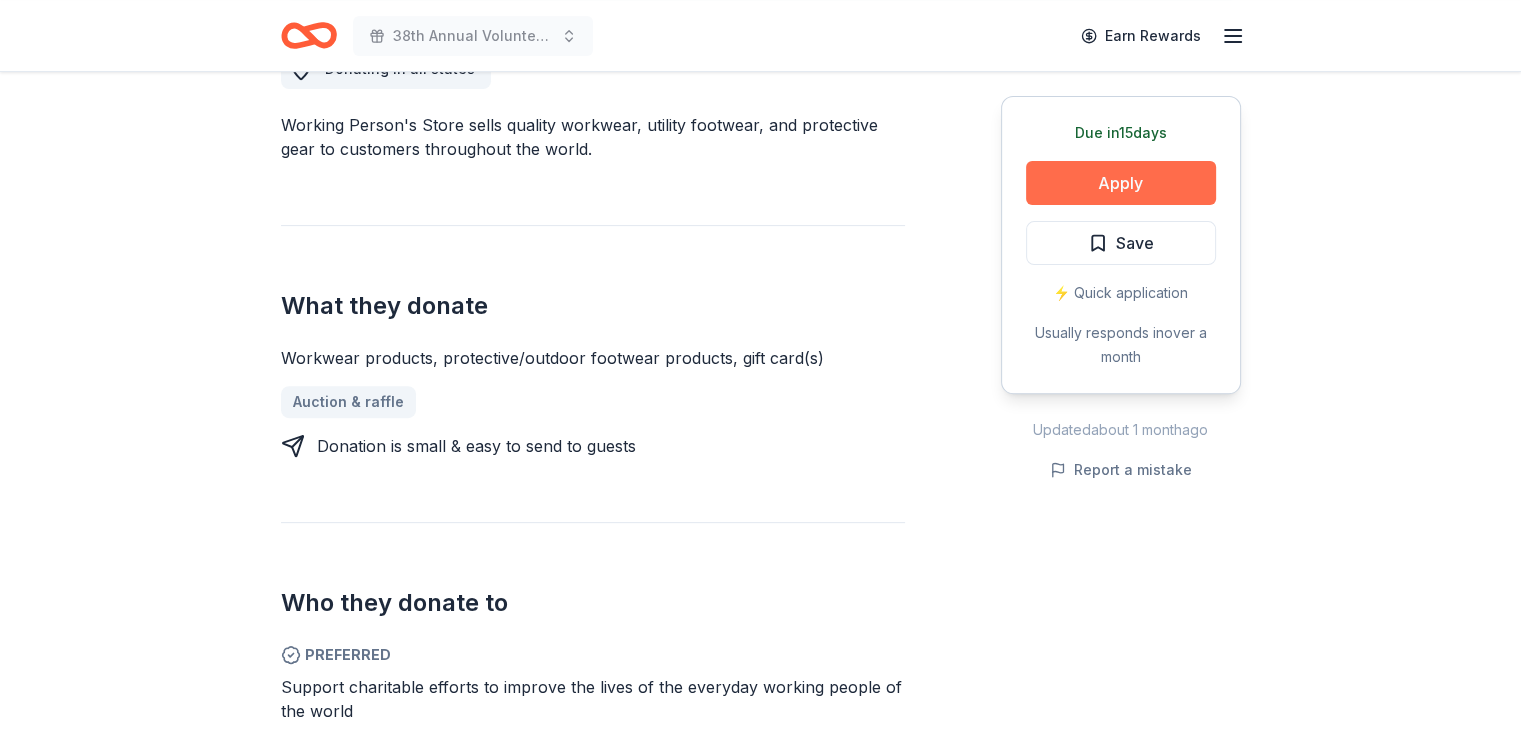 click on "Apply" at bounding box center (1121, 183) 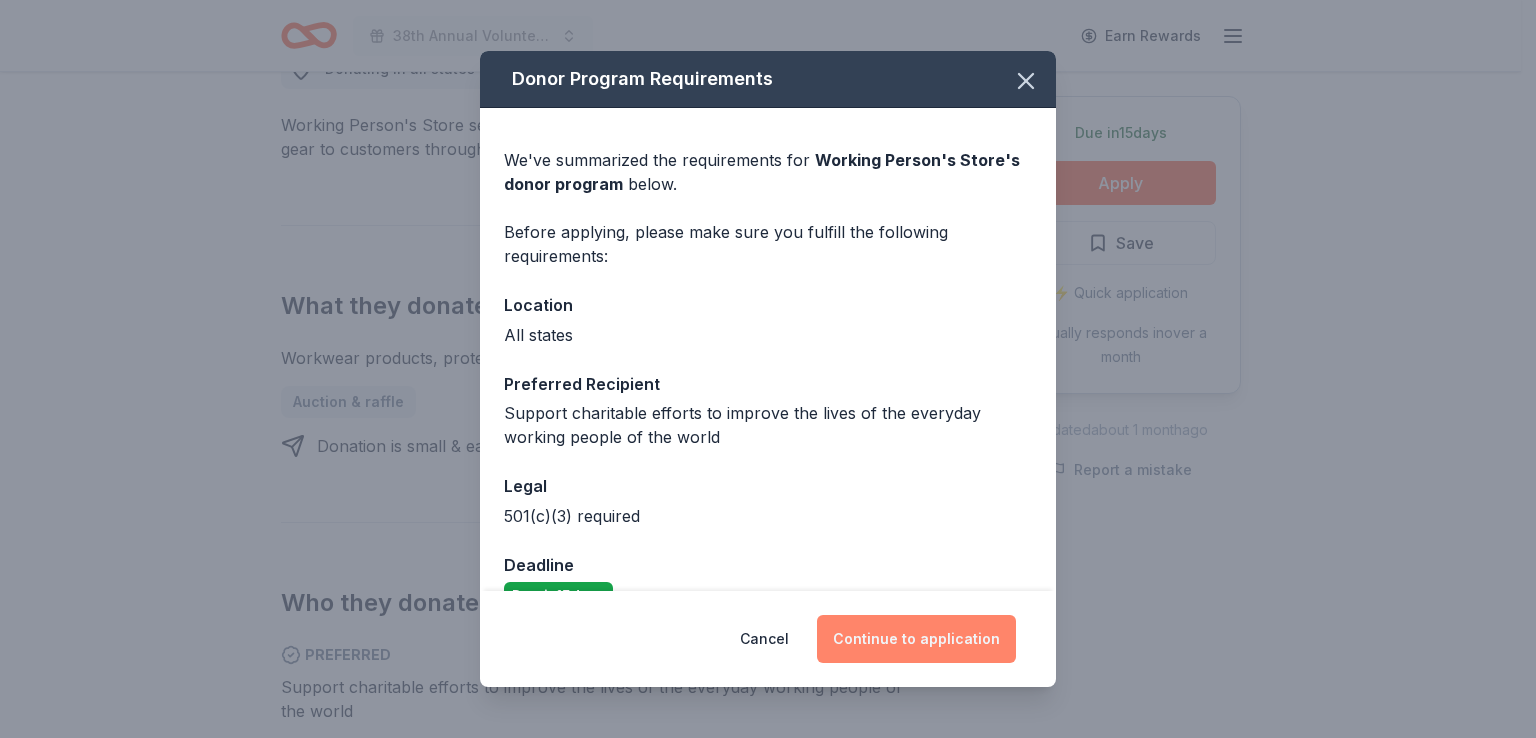 click on "Continue to application" at bounding box center [916, 639] 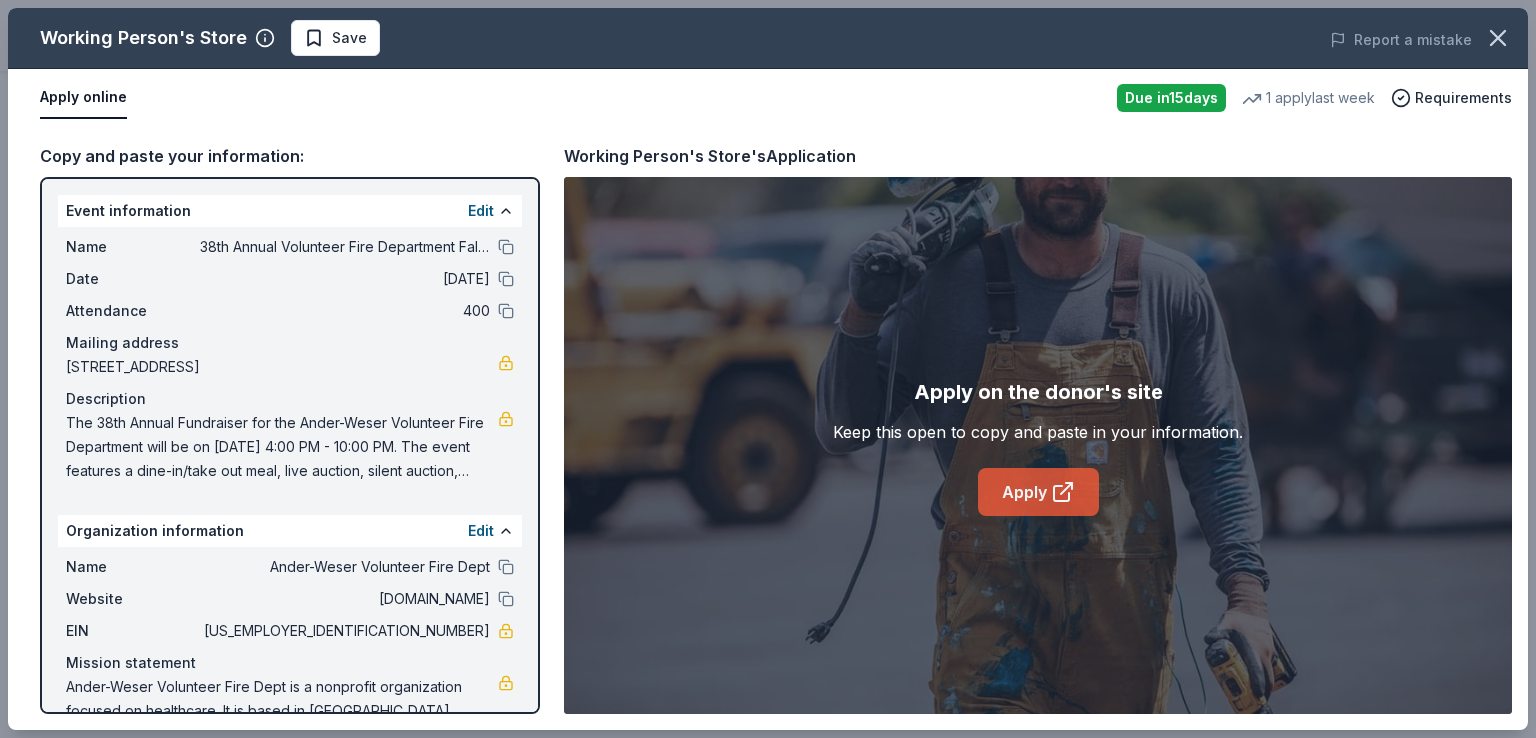 click on "Apply" at bounding box center [1038, 492] 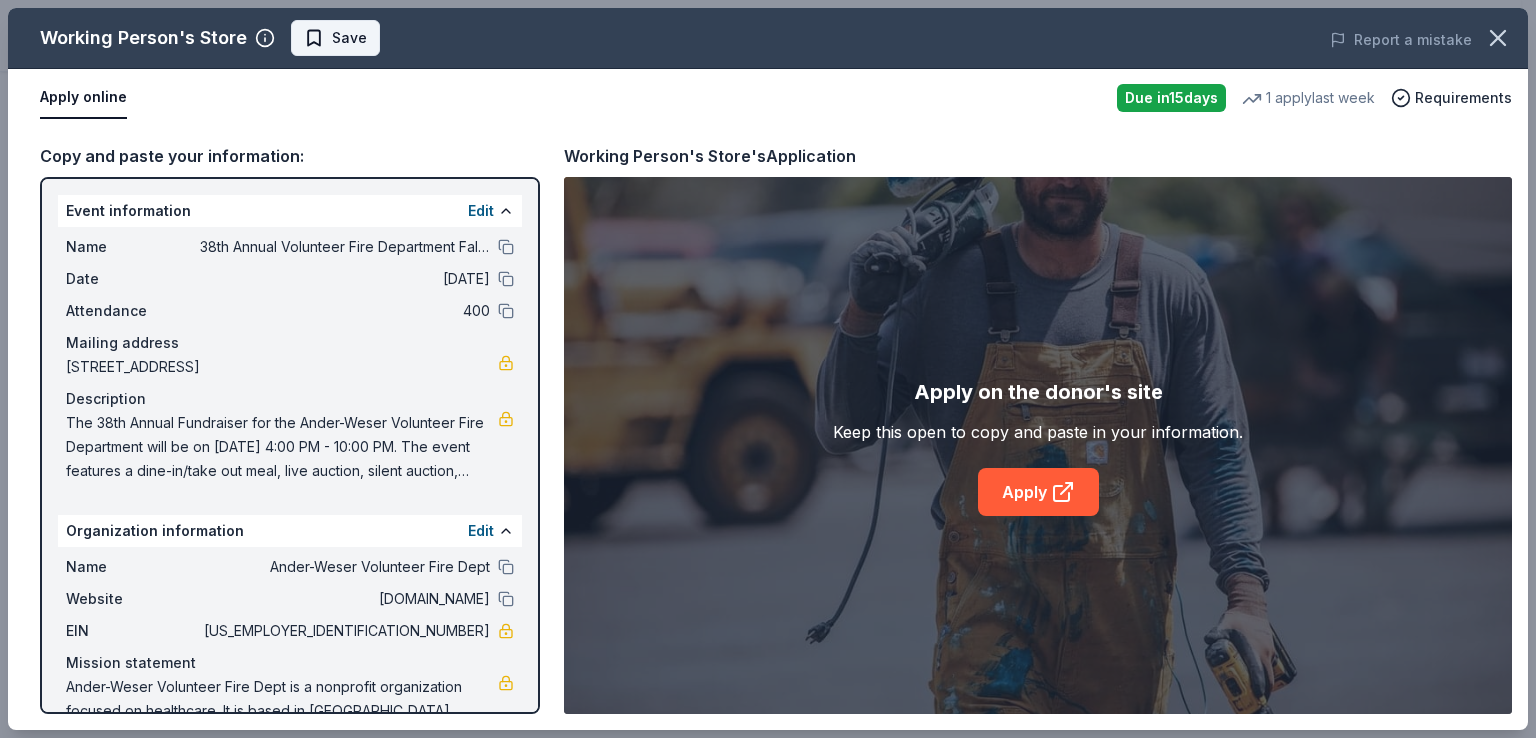 click on "Save" at bounding box center (349, 38) 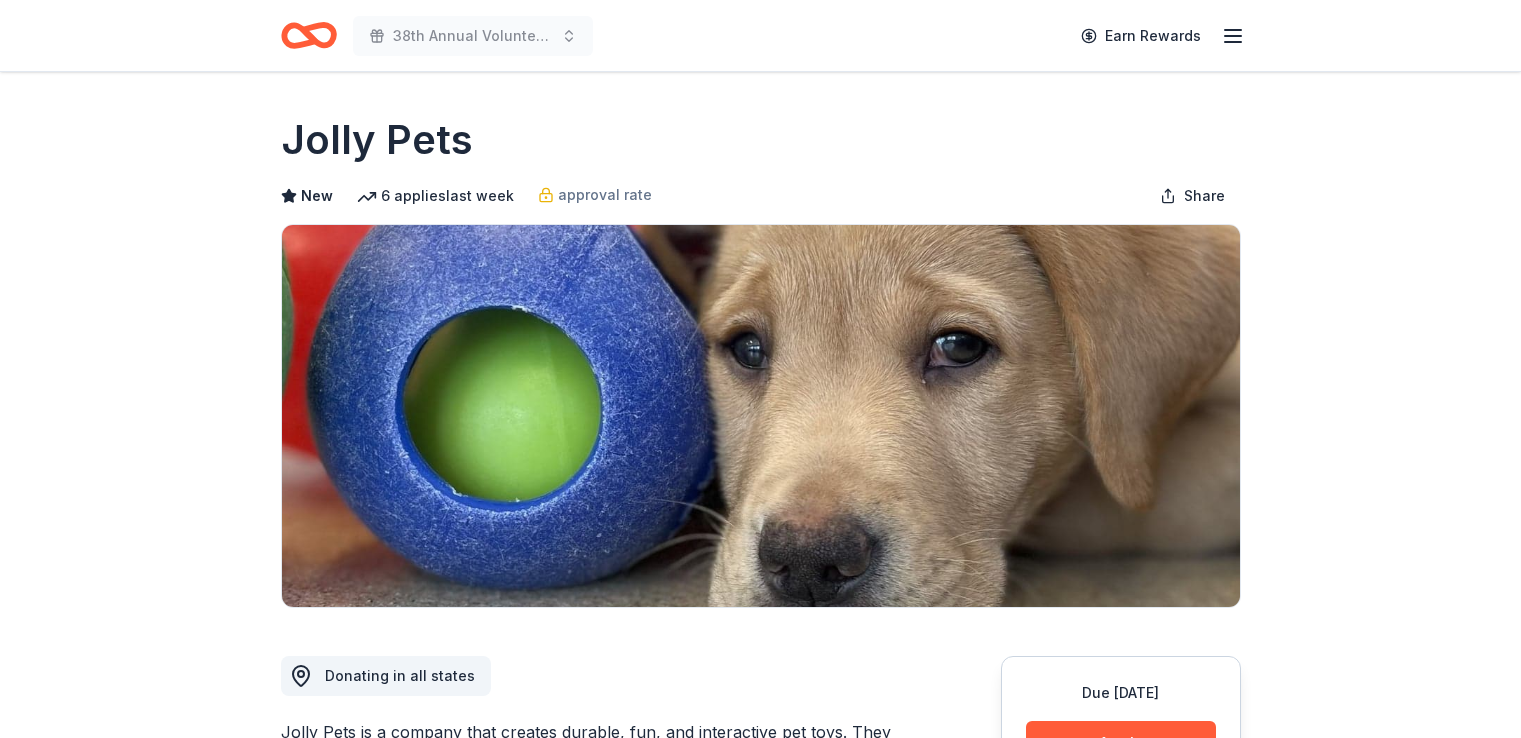 scroll, scrollTop: 0, scrollLeft: 0, axis: both 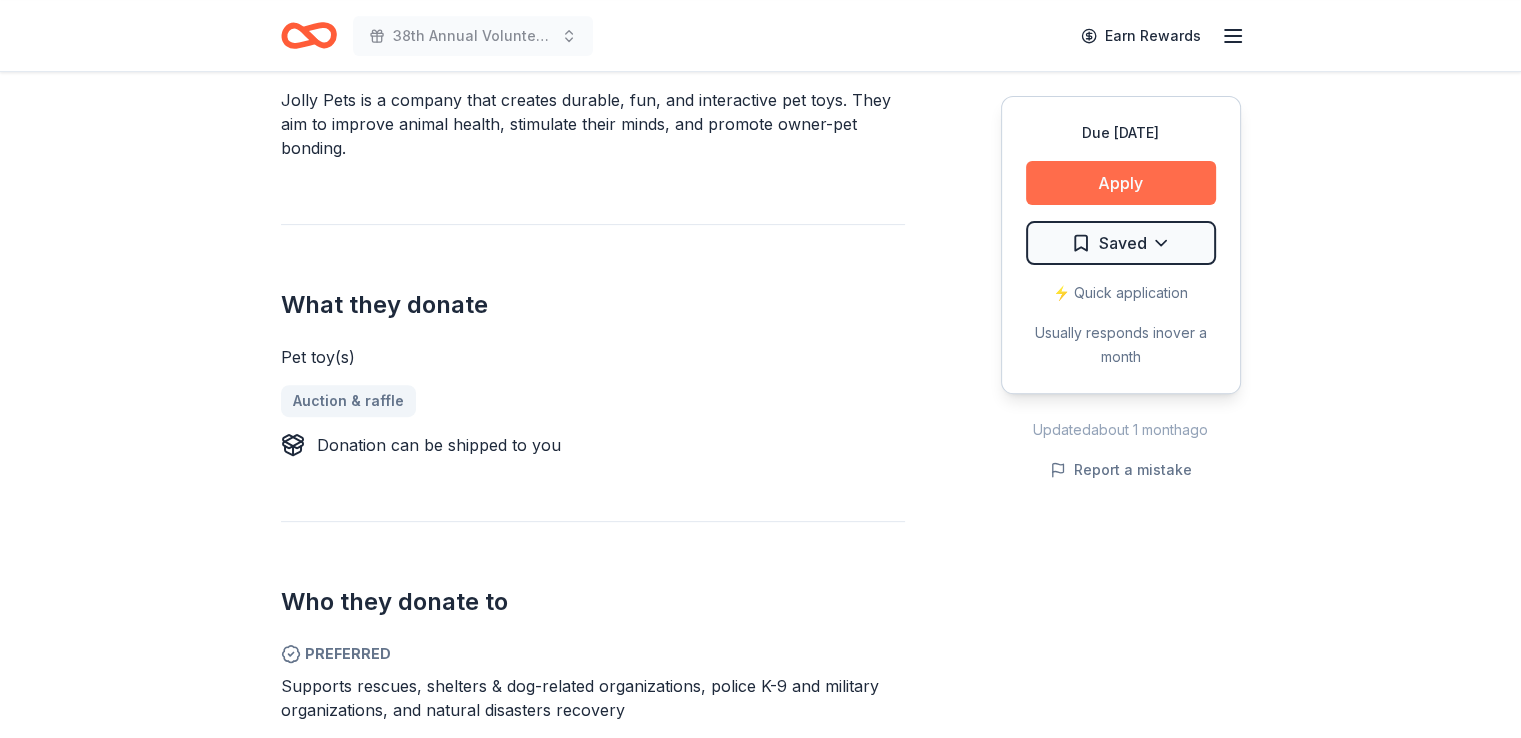 click on "Apply" at bounding box center (1121, 183) 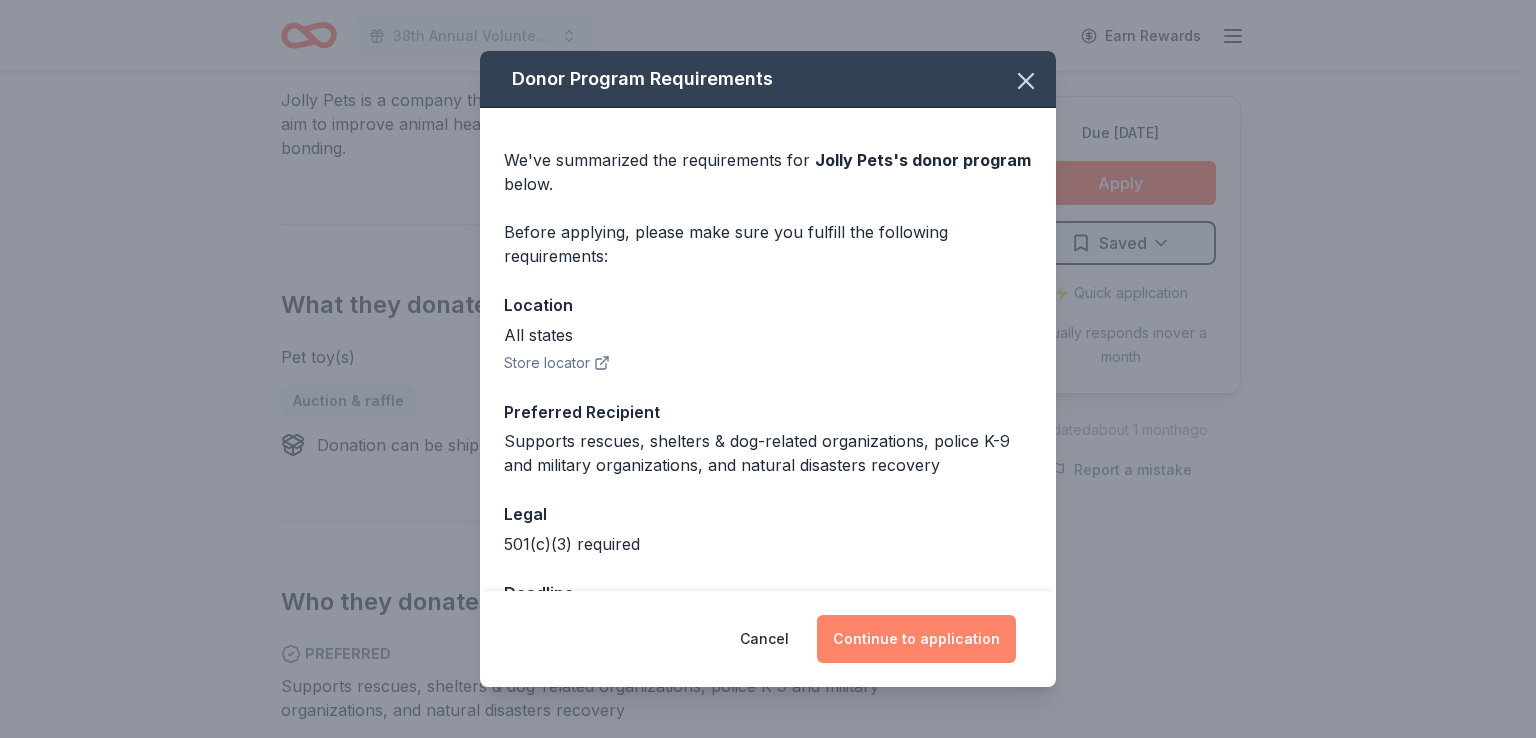 click on "Continue to application" at bounding box center (916, 639) 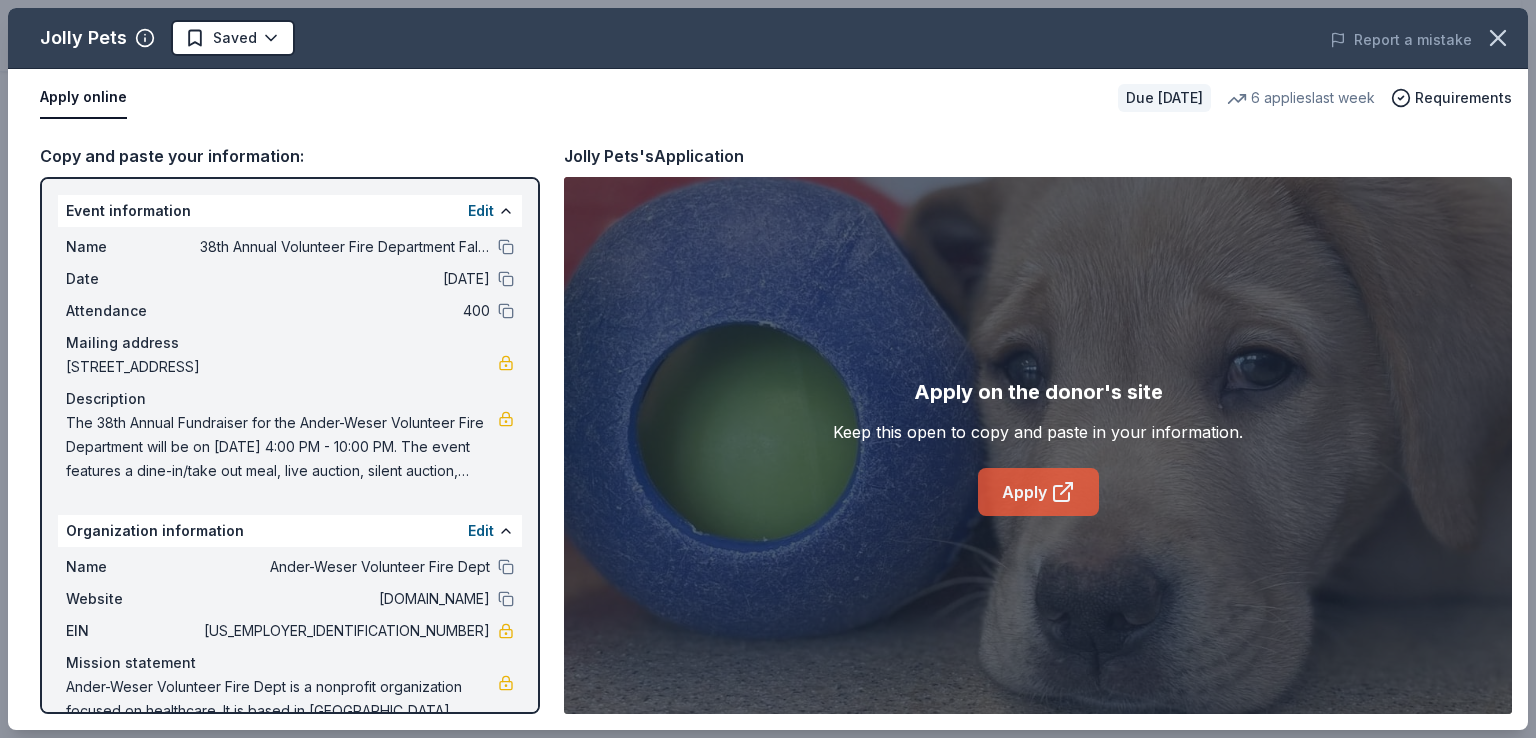 click on "Apply" at bounding box center (1038, 492) 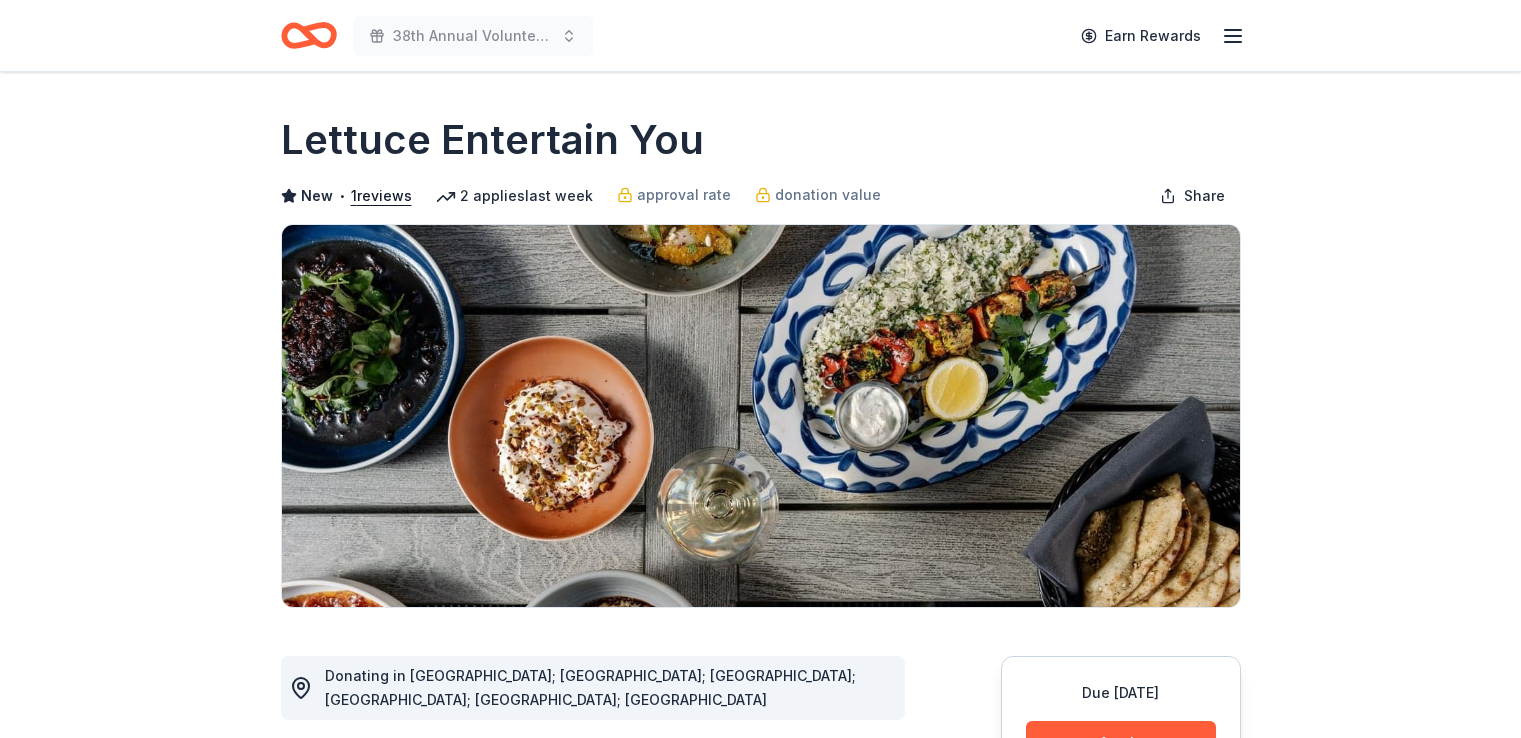 scroll, scrollTop: 0, scrollLeft: 0, axis: both 